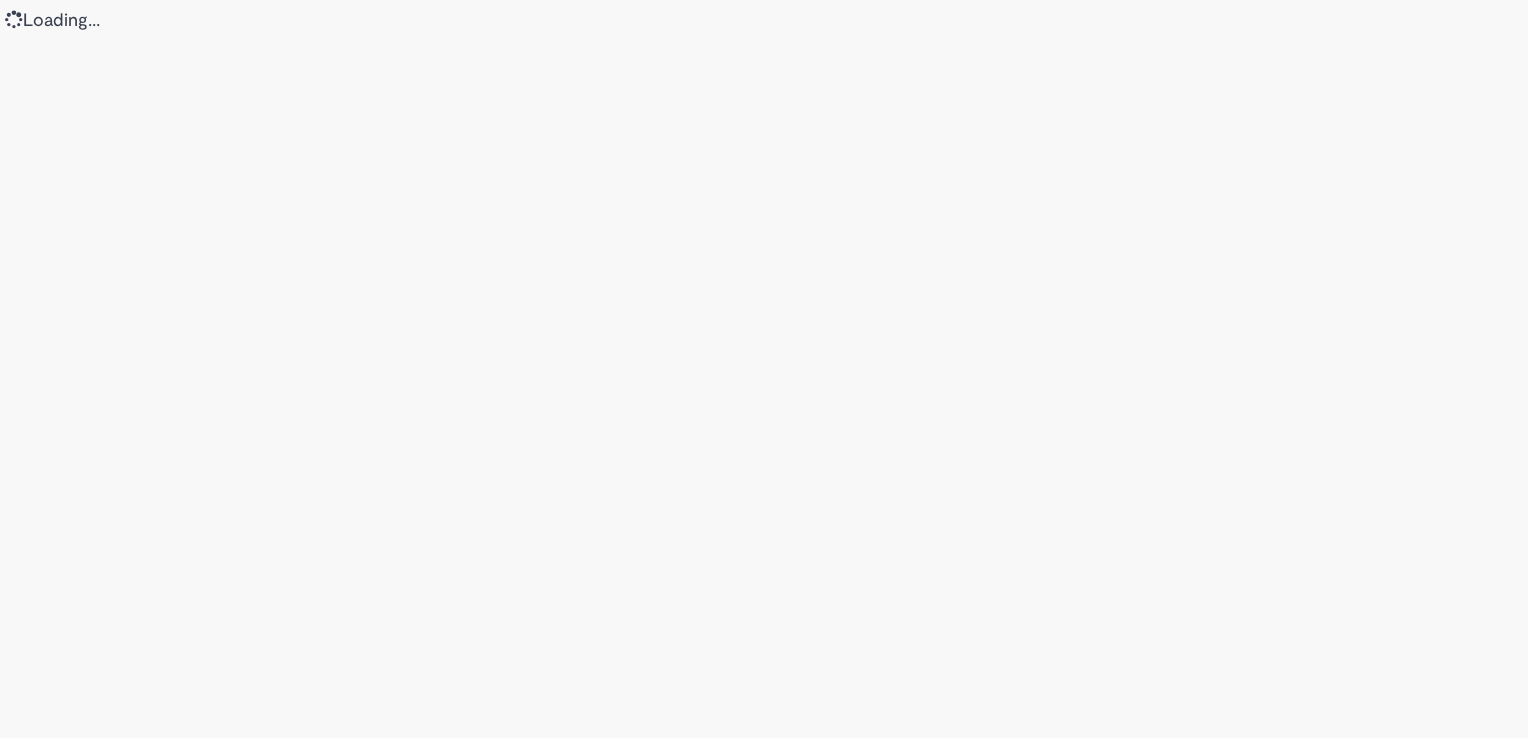 scroll, scrollTop: 0, scrollLeft: 0, axis: both 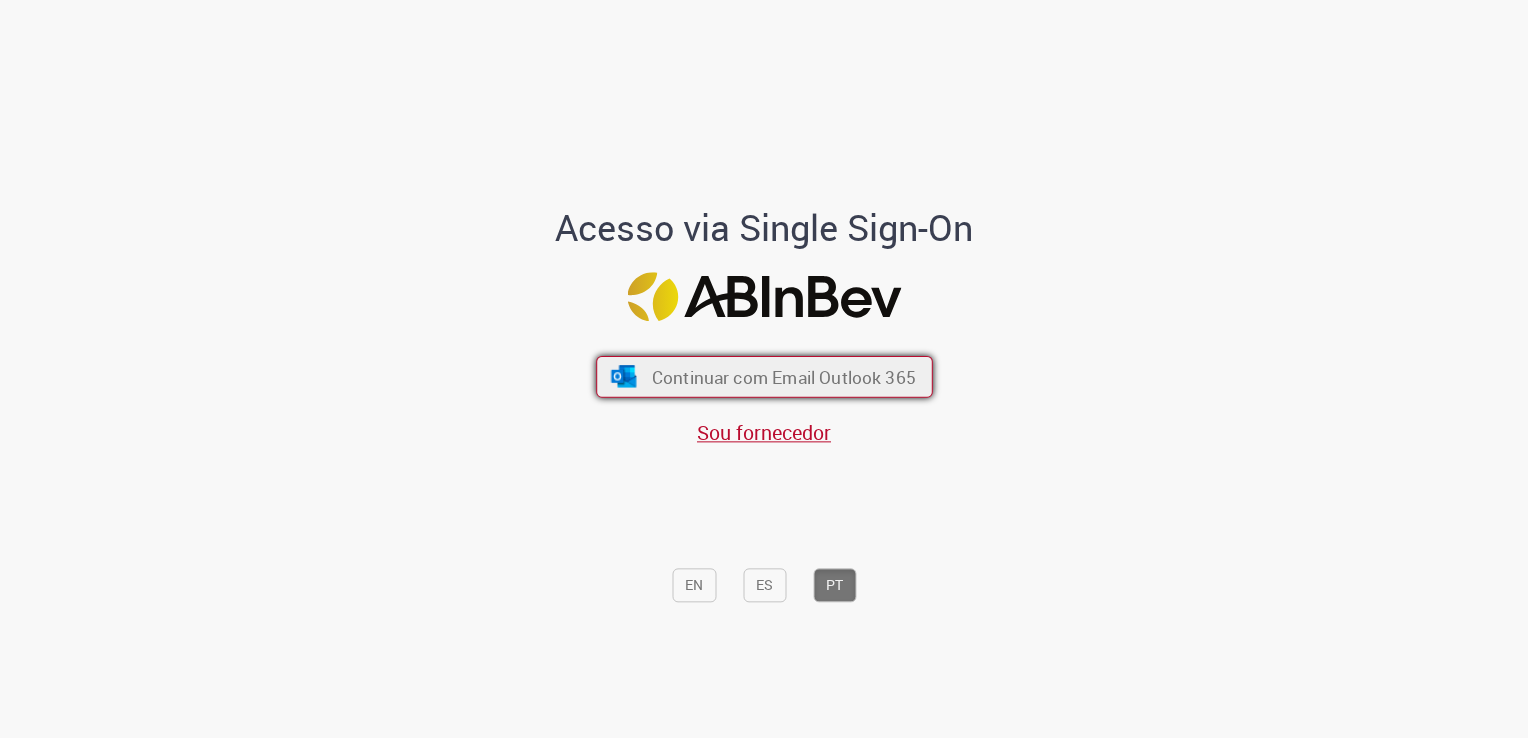 click on "Continuar com Email Outlook 365" at bounding box center [764, 377] 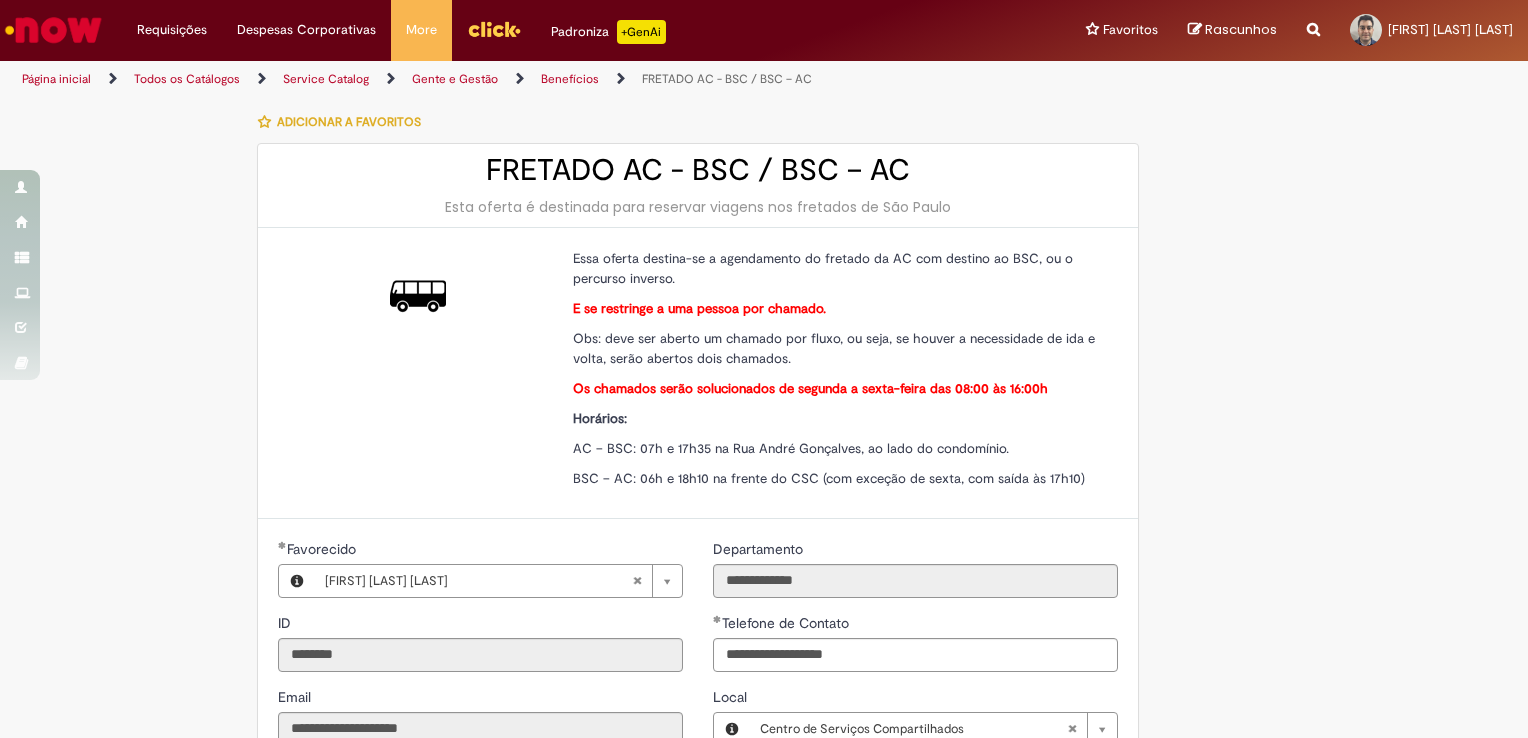 scroll, scrollTop: 0, scrollLeft: 0, axis: both 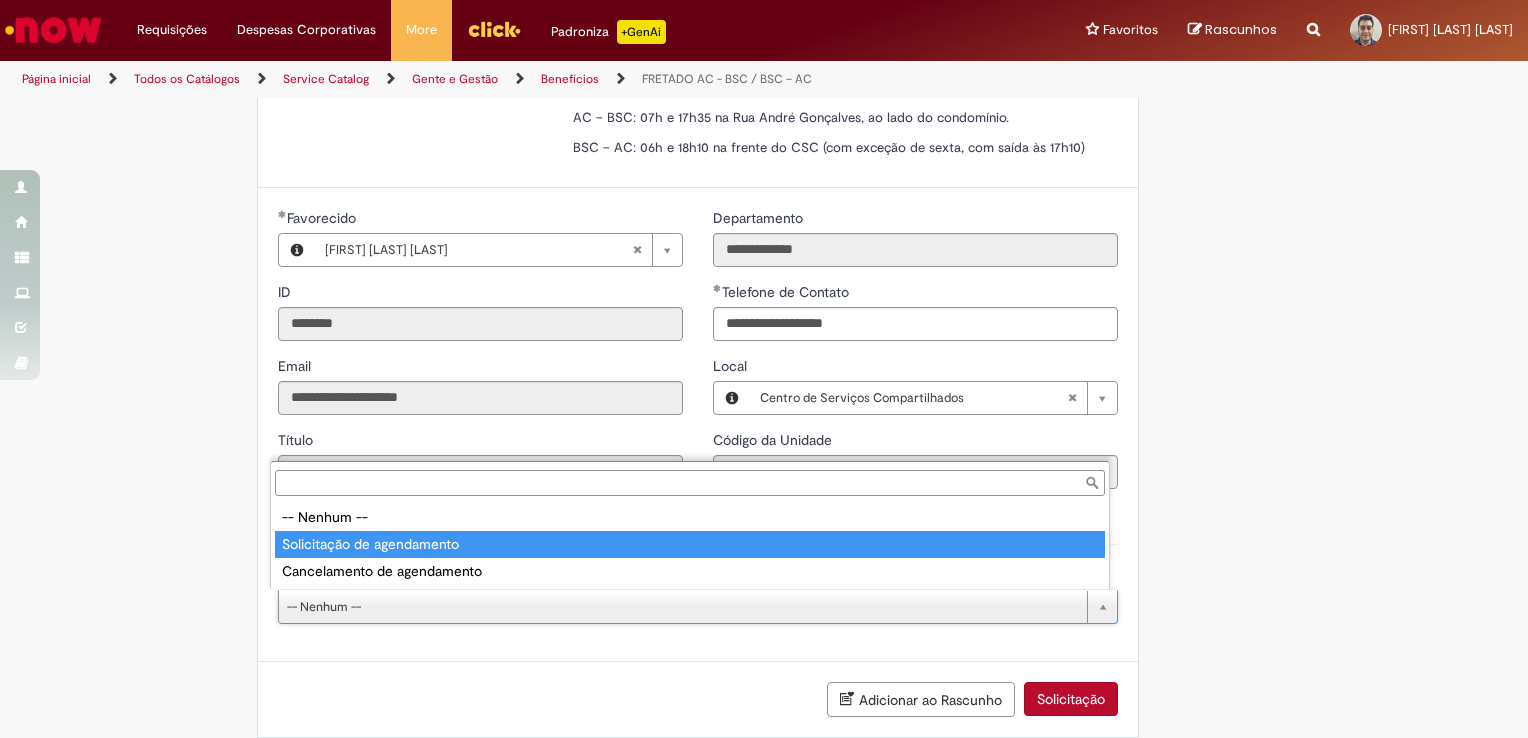 type on "**********" 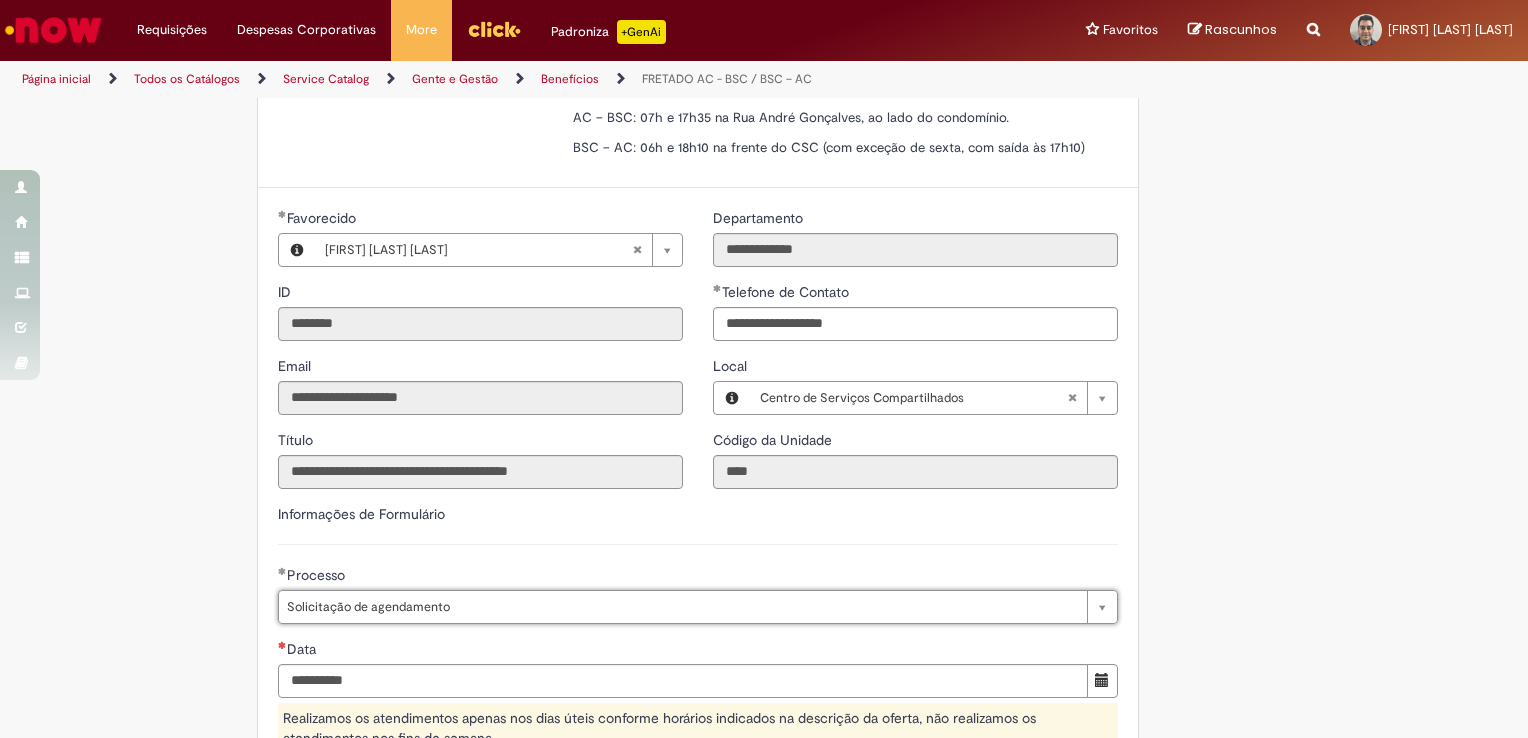 scroll, scrollTop: 500, scrollLeft: 0, axis: vertical 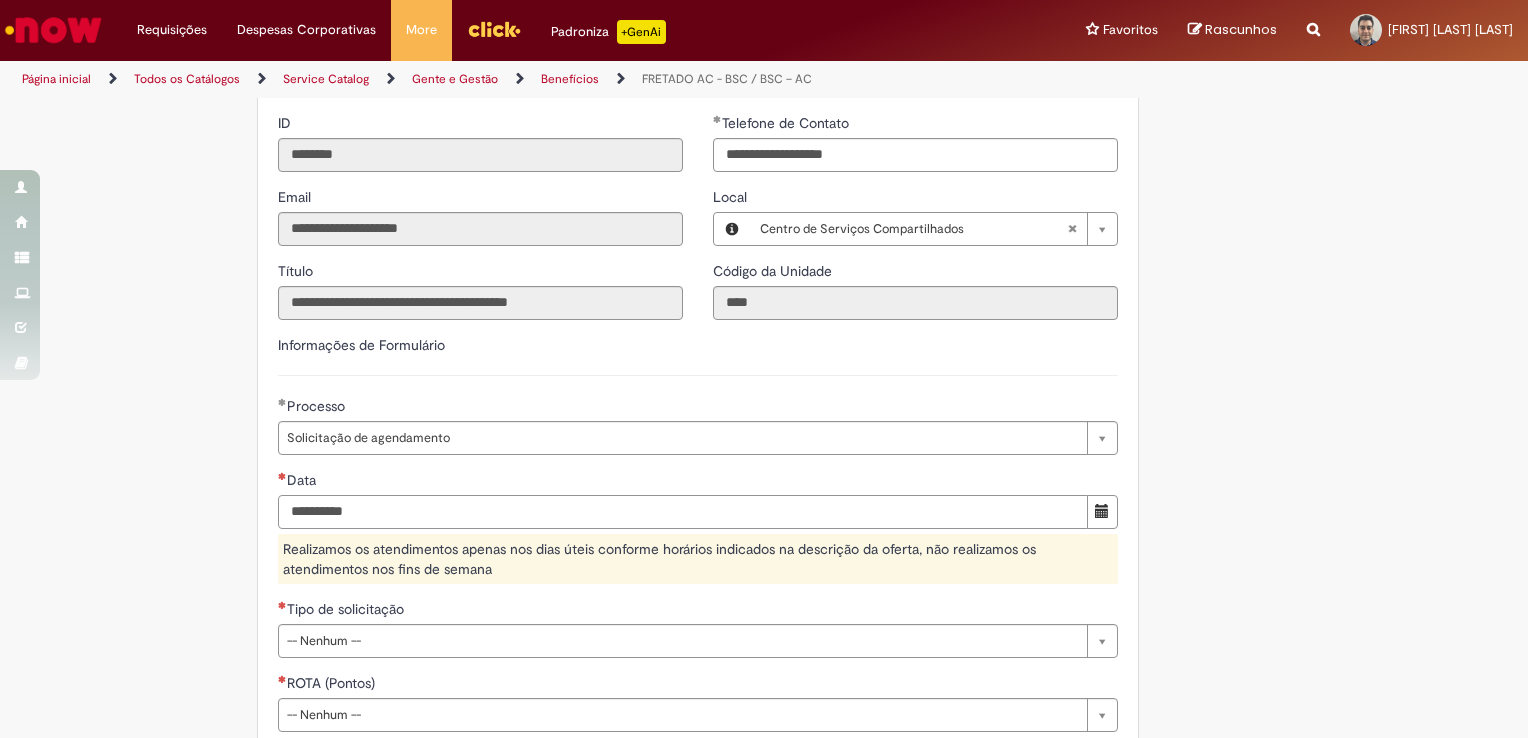 click on "Data" at bounding box center (683, 512) 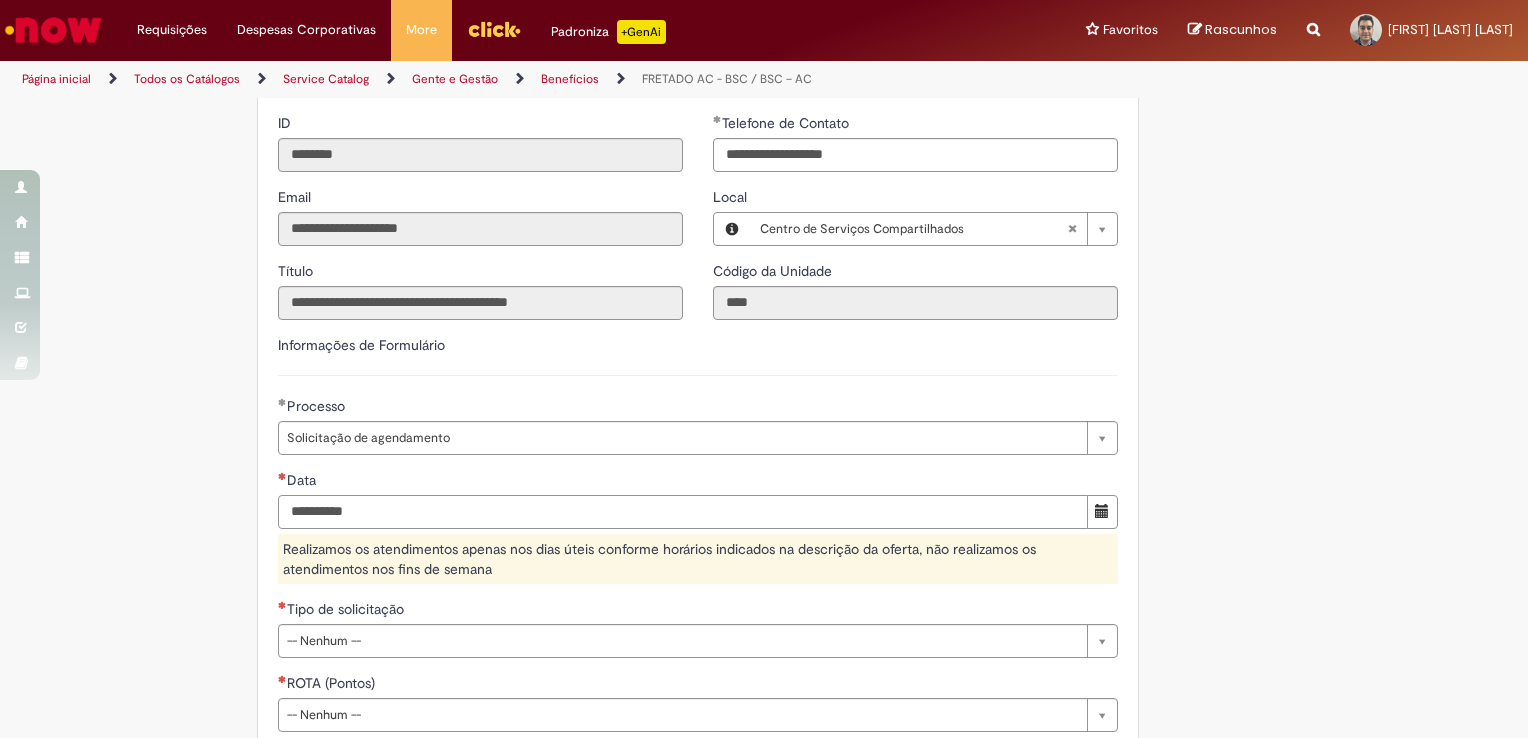 type on "**********" 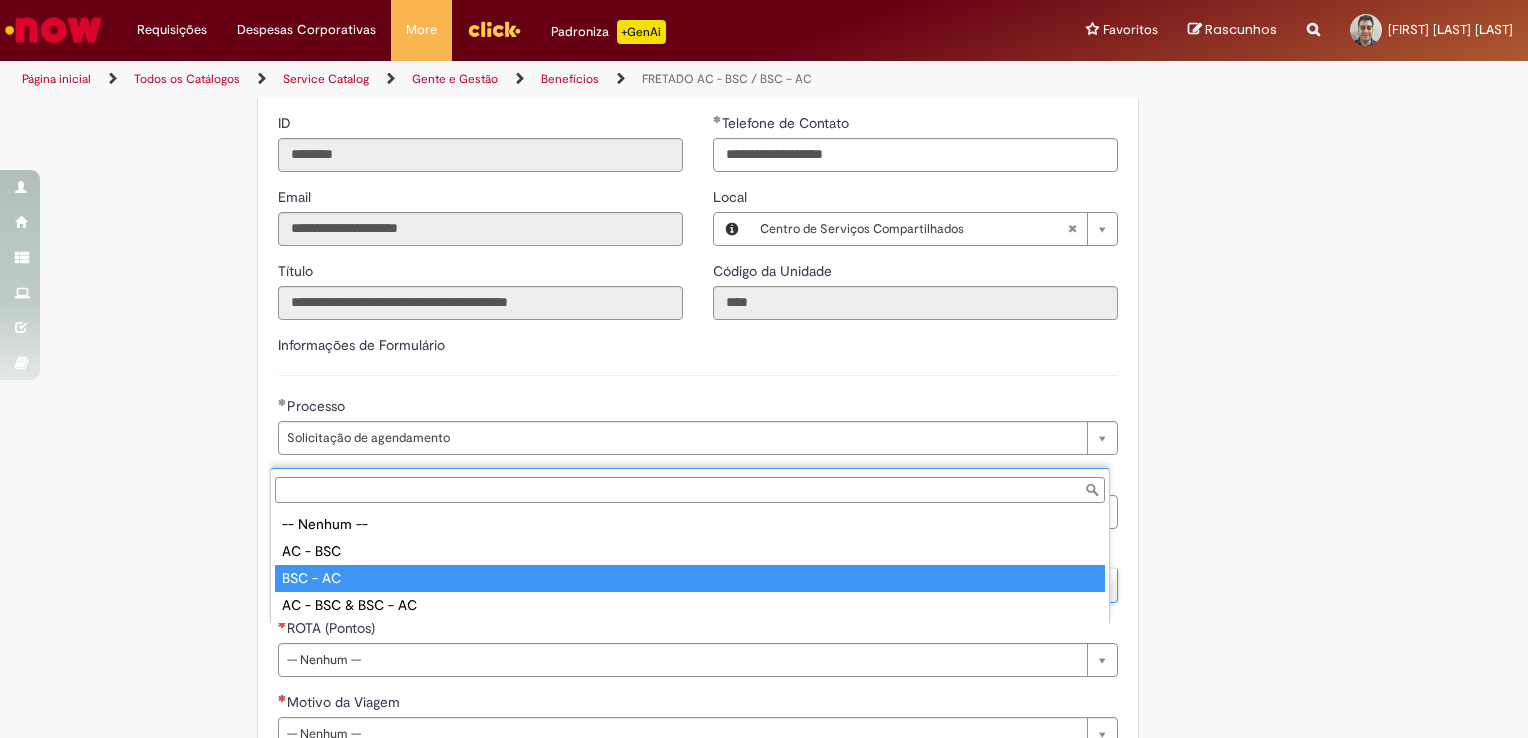 type on "********" 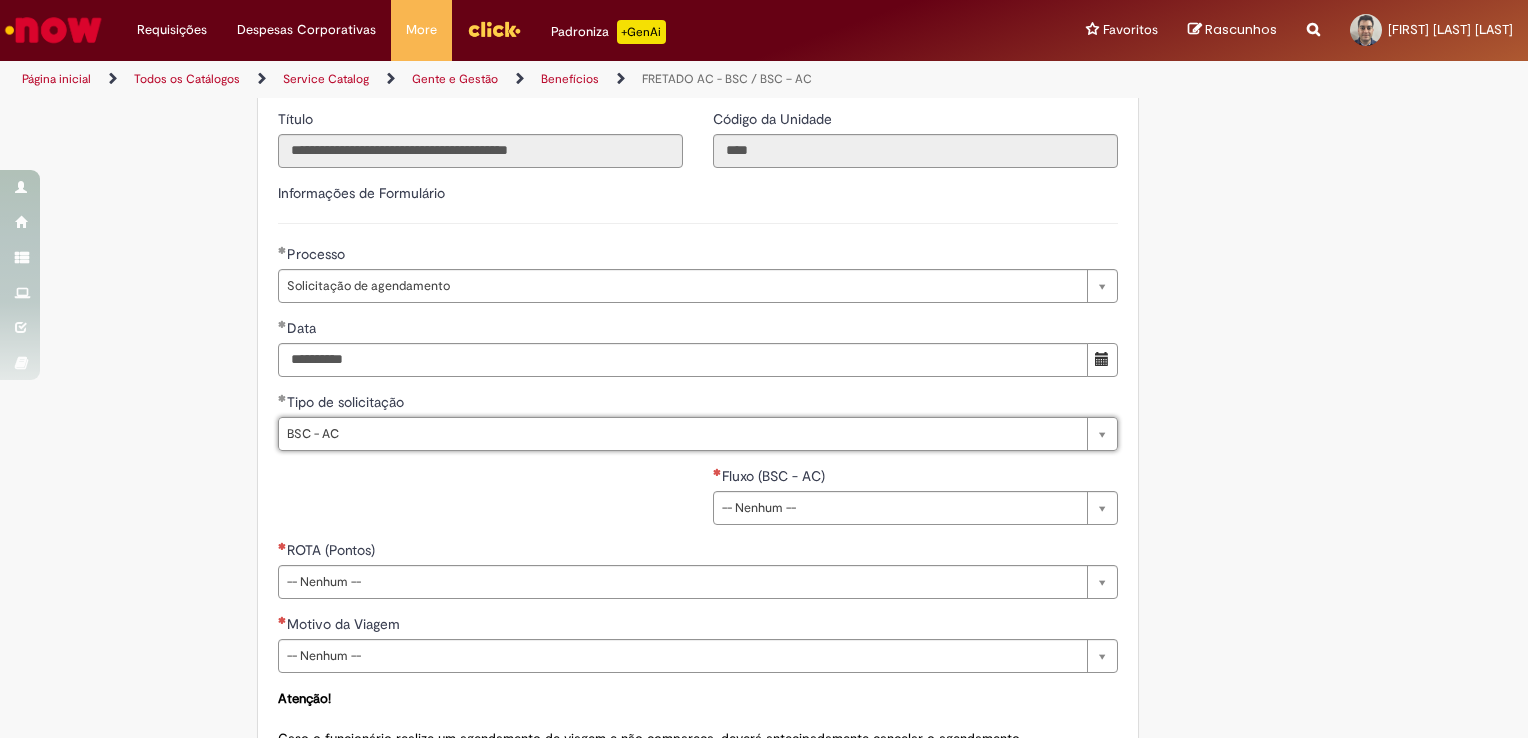 scroll, scrollTop: 652, scrollLeft: 0, axis: vertical 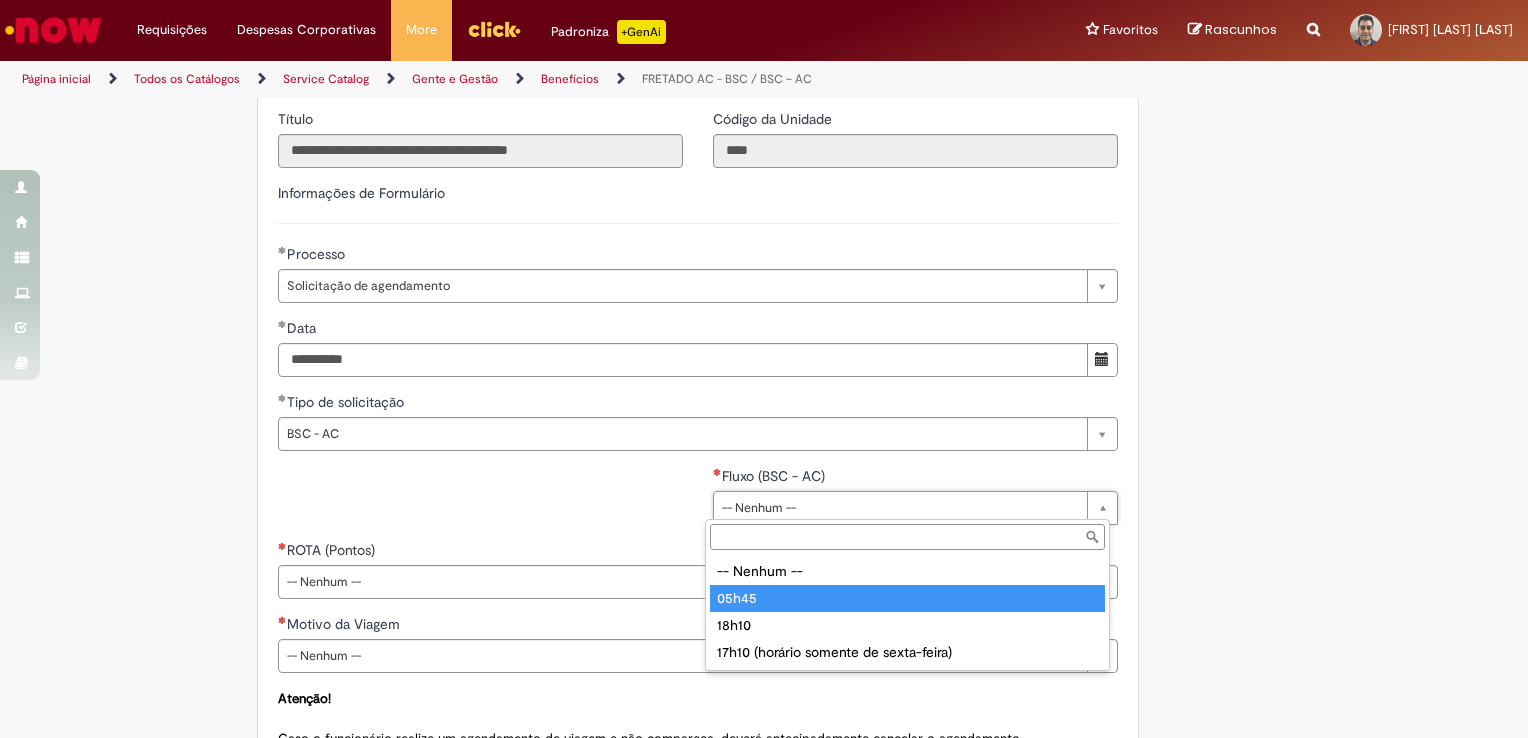 type on "*****" 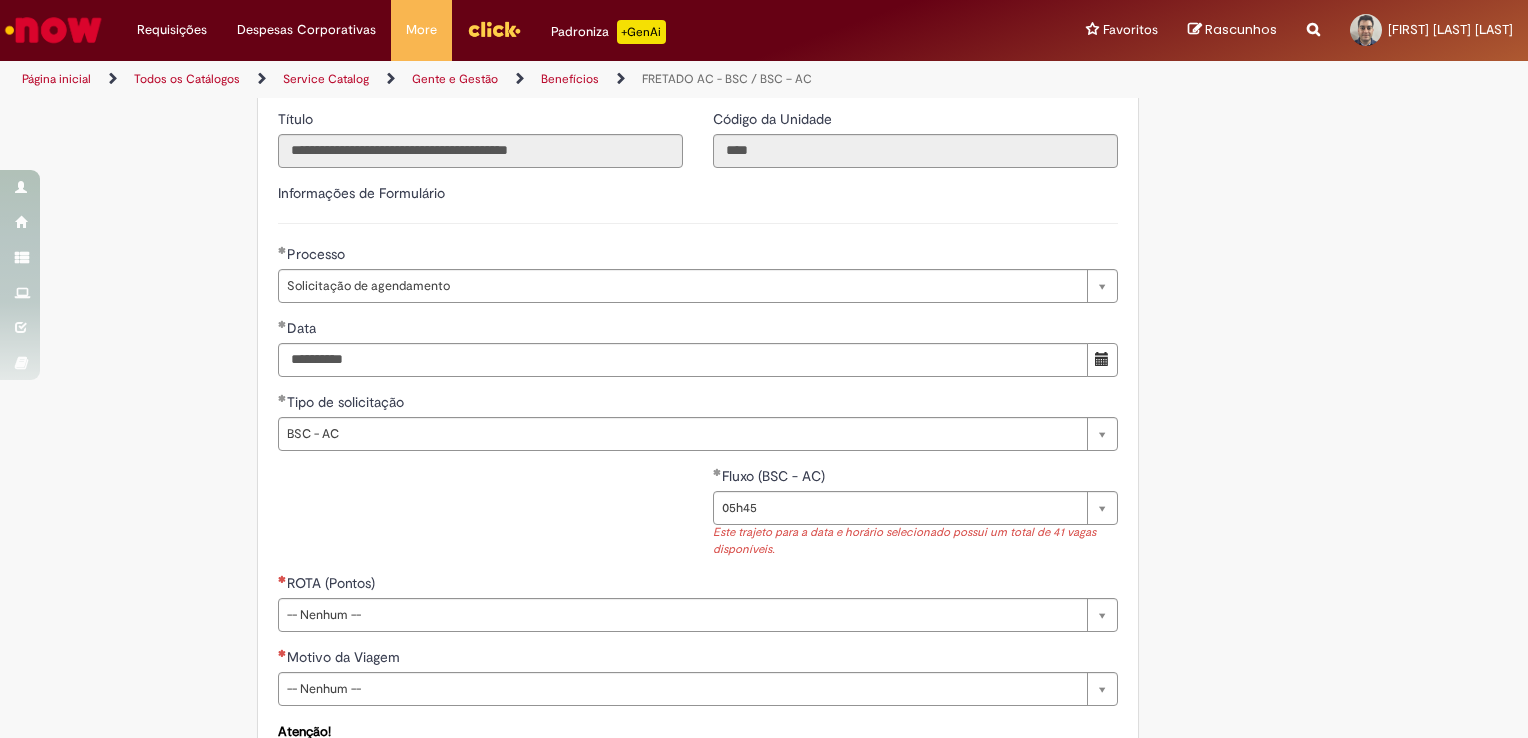 click on "**********" at bounding box center (698, 519) 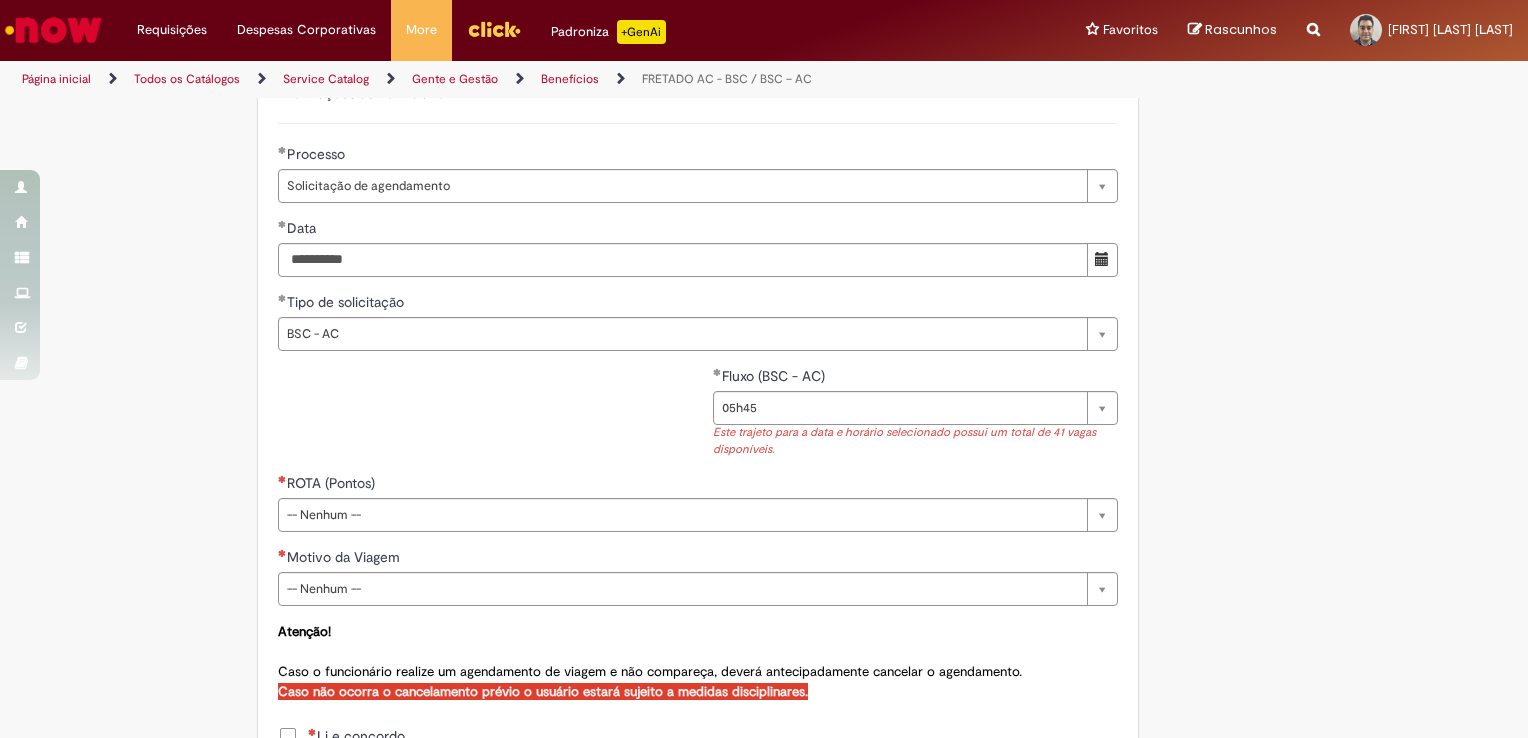scroll, scrollTop: 755, scrollLeft: 0, axis: vertical 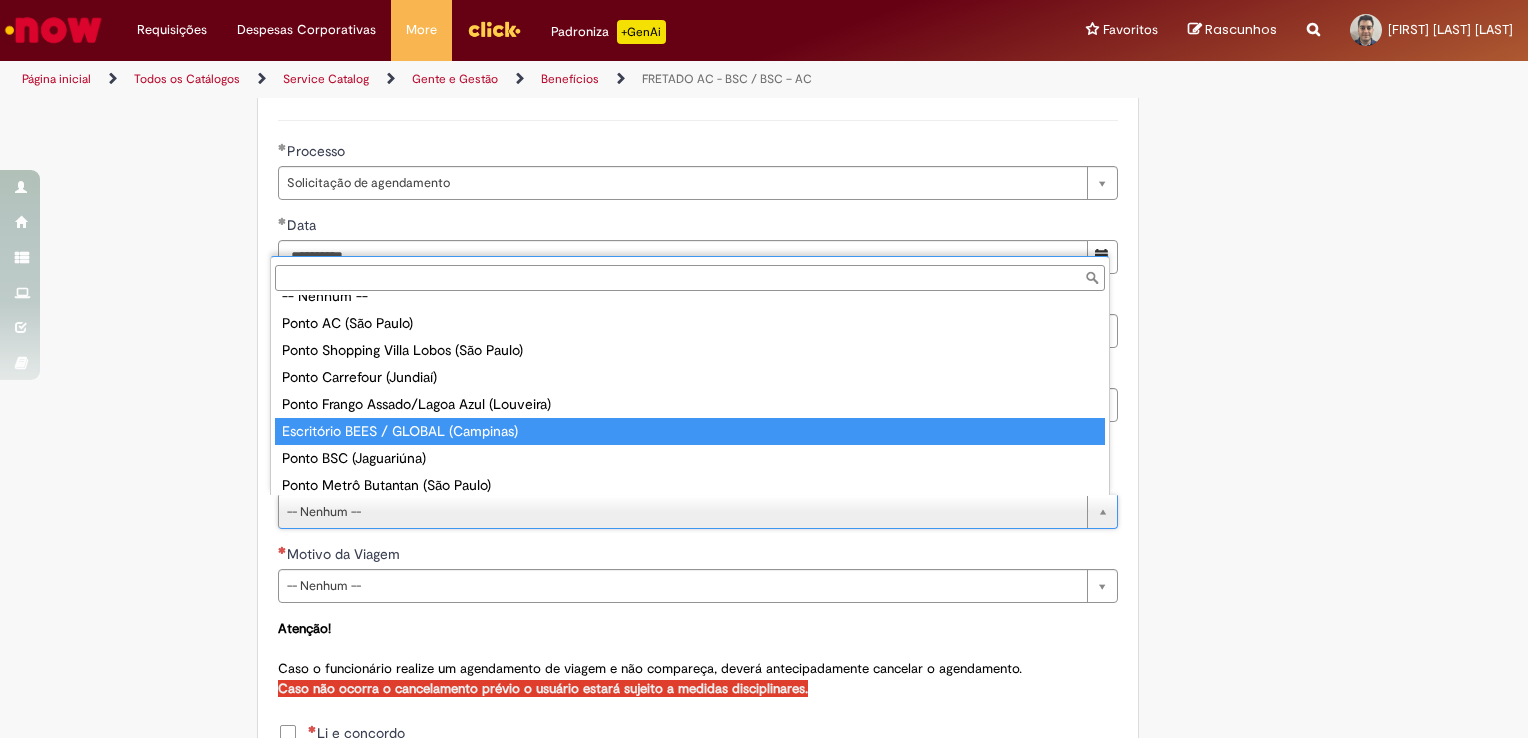 type on "**********" 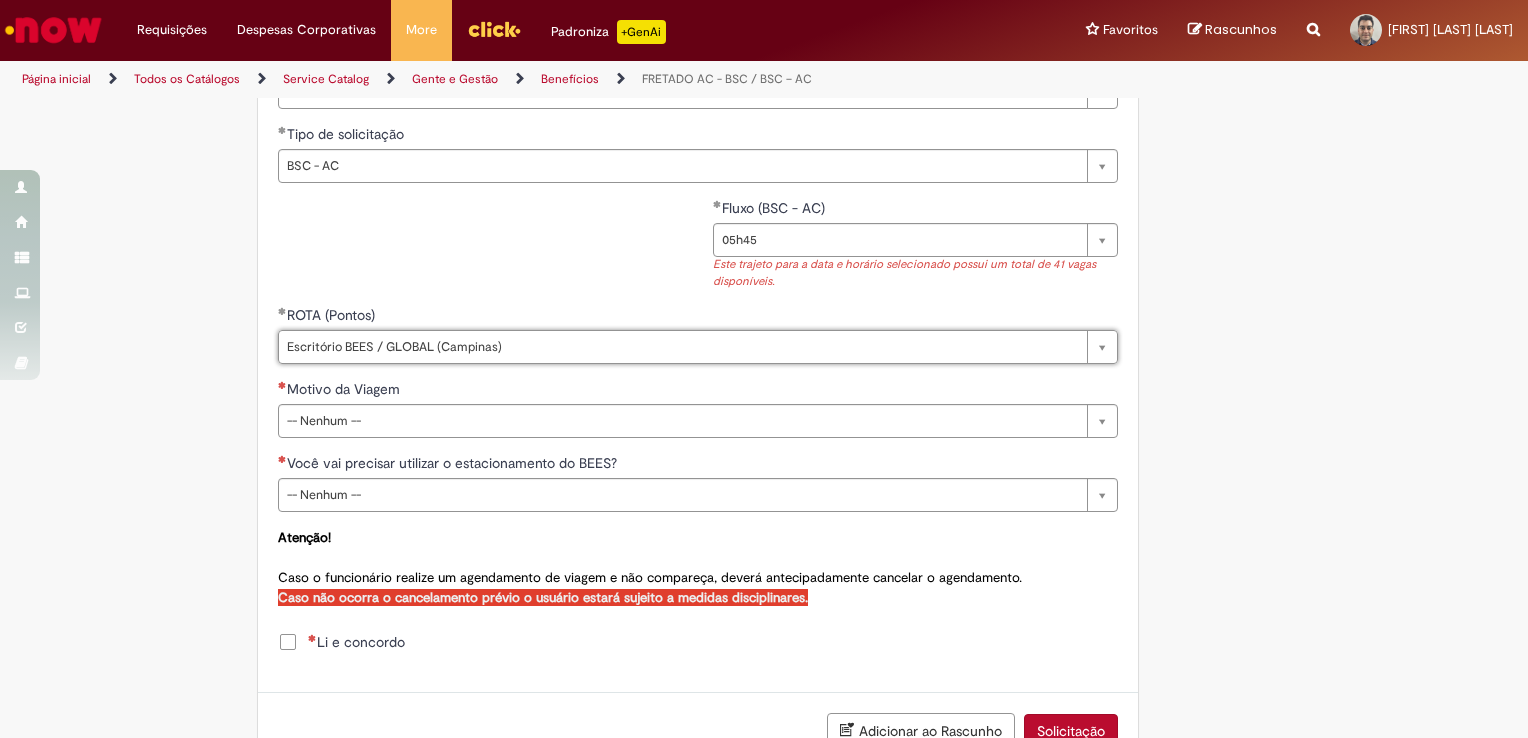 scroll, scrollTop: 919, scrollLeft: 0, axis: vertical 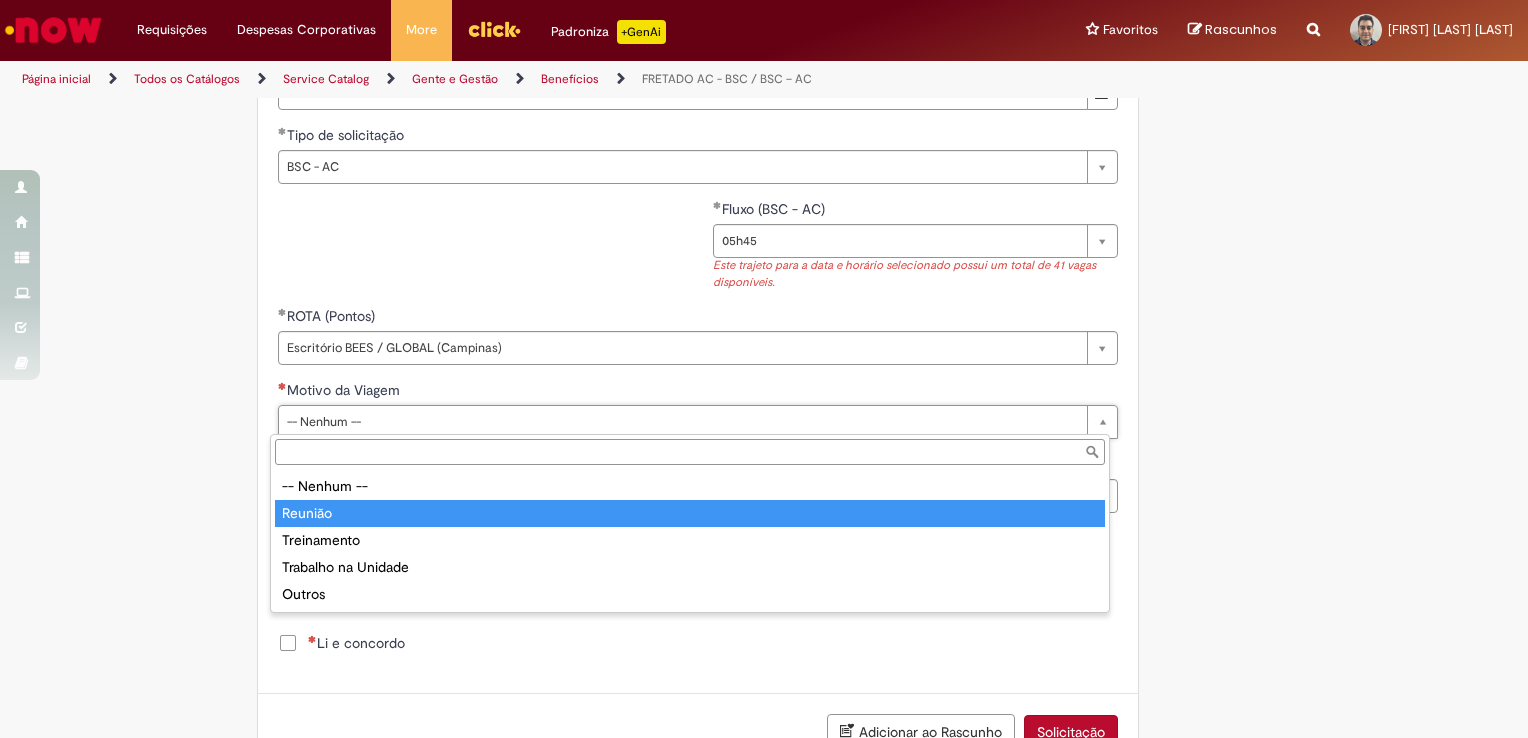 type on "*******" 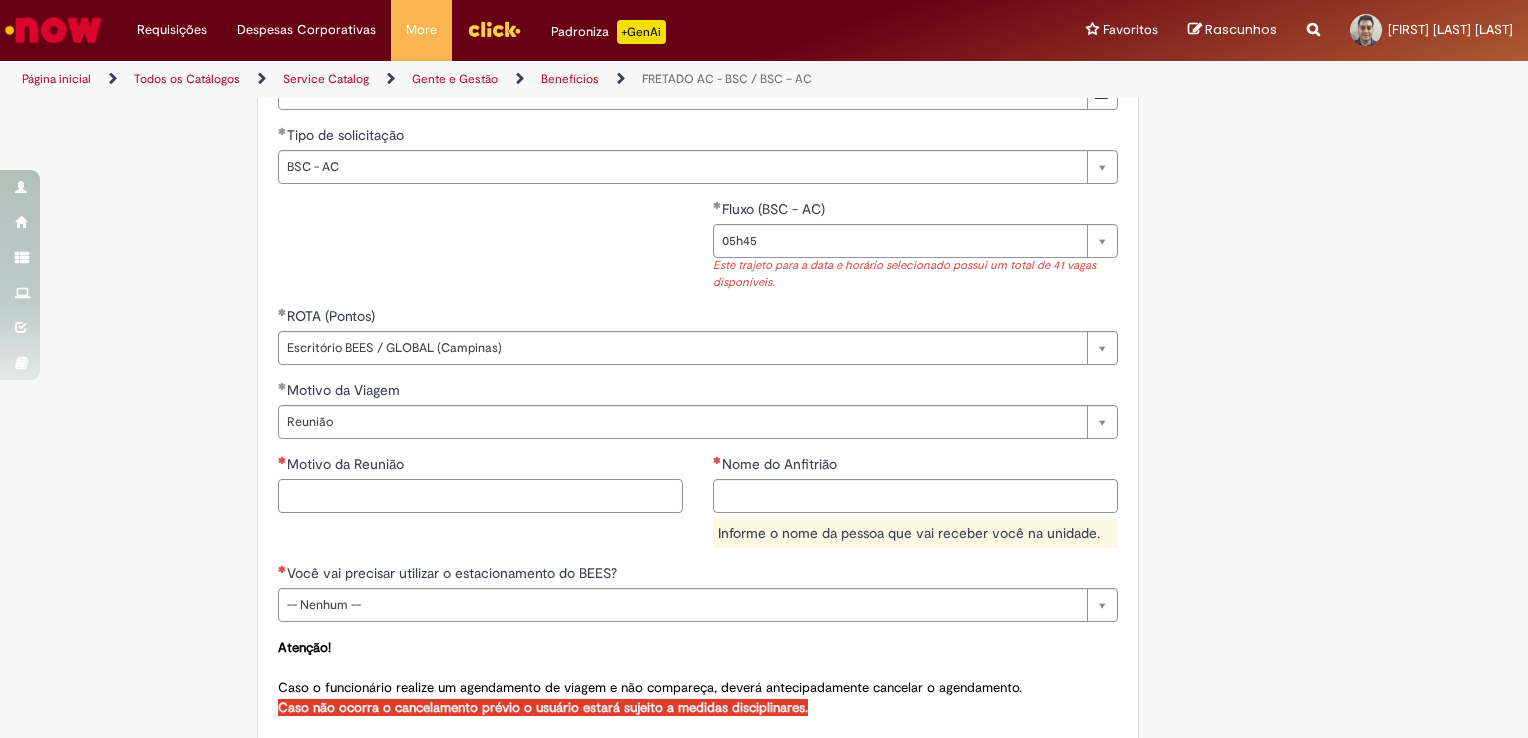 click on "Motivo da Reunião" at bounding box center [480, 496] 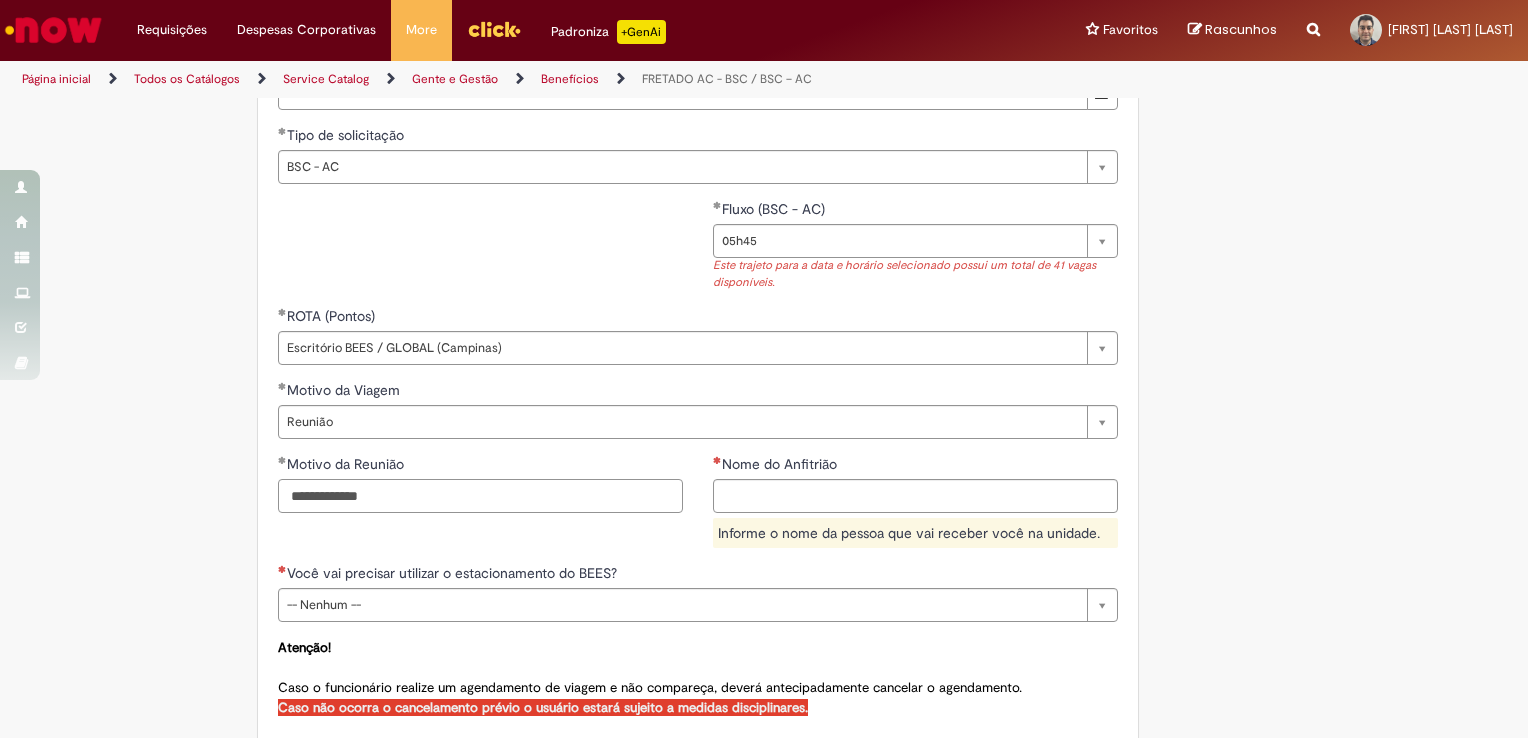 type on "**********" 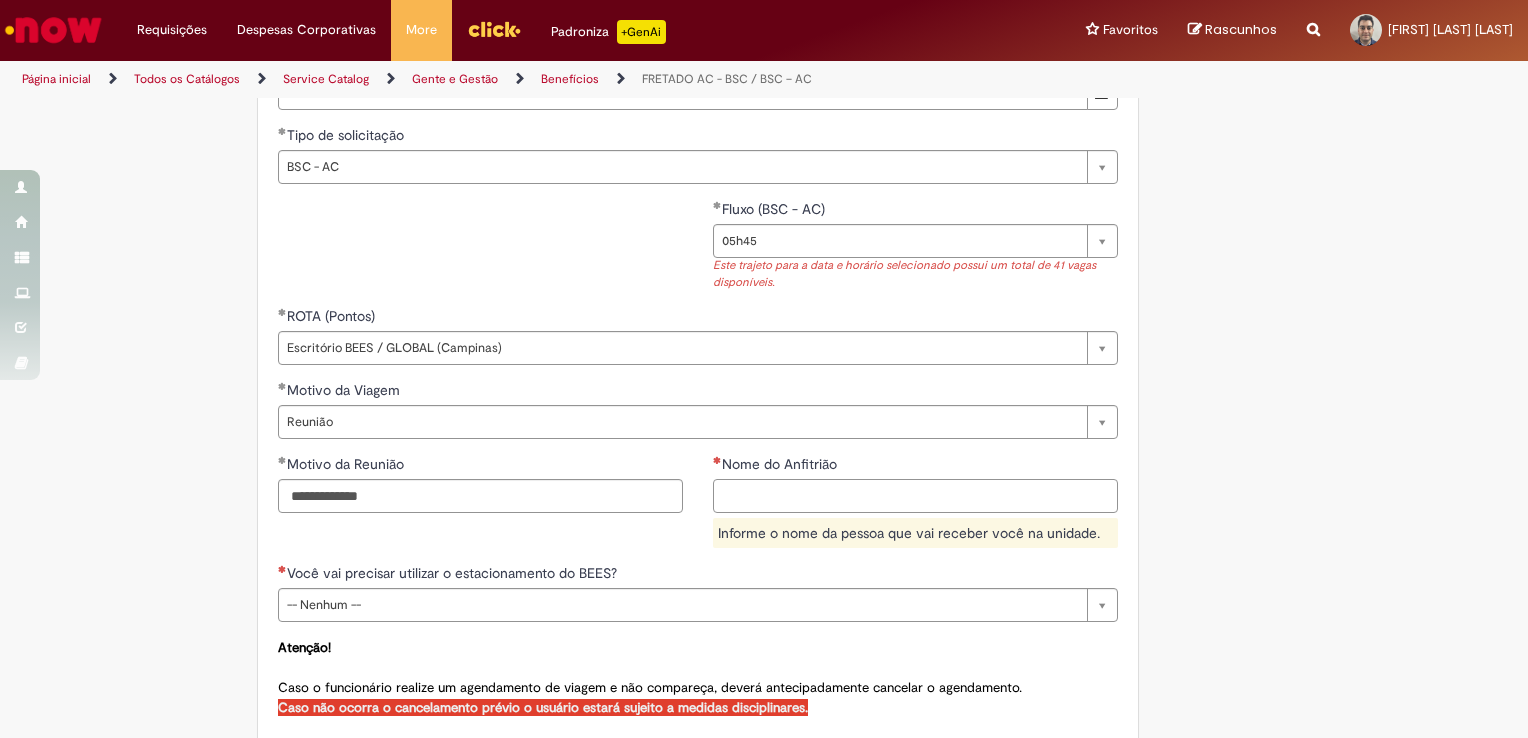 click on "Nome do Anfitrião" at bounding box center (915, 496) 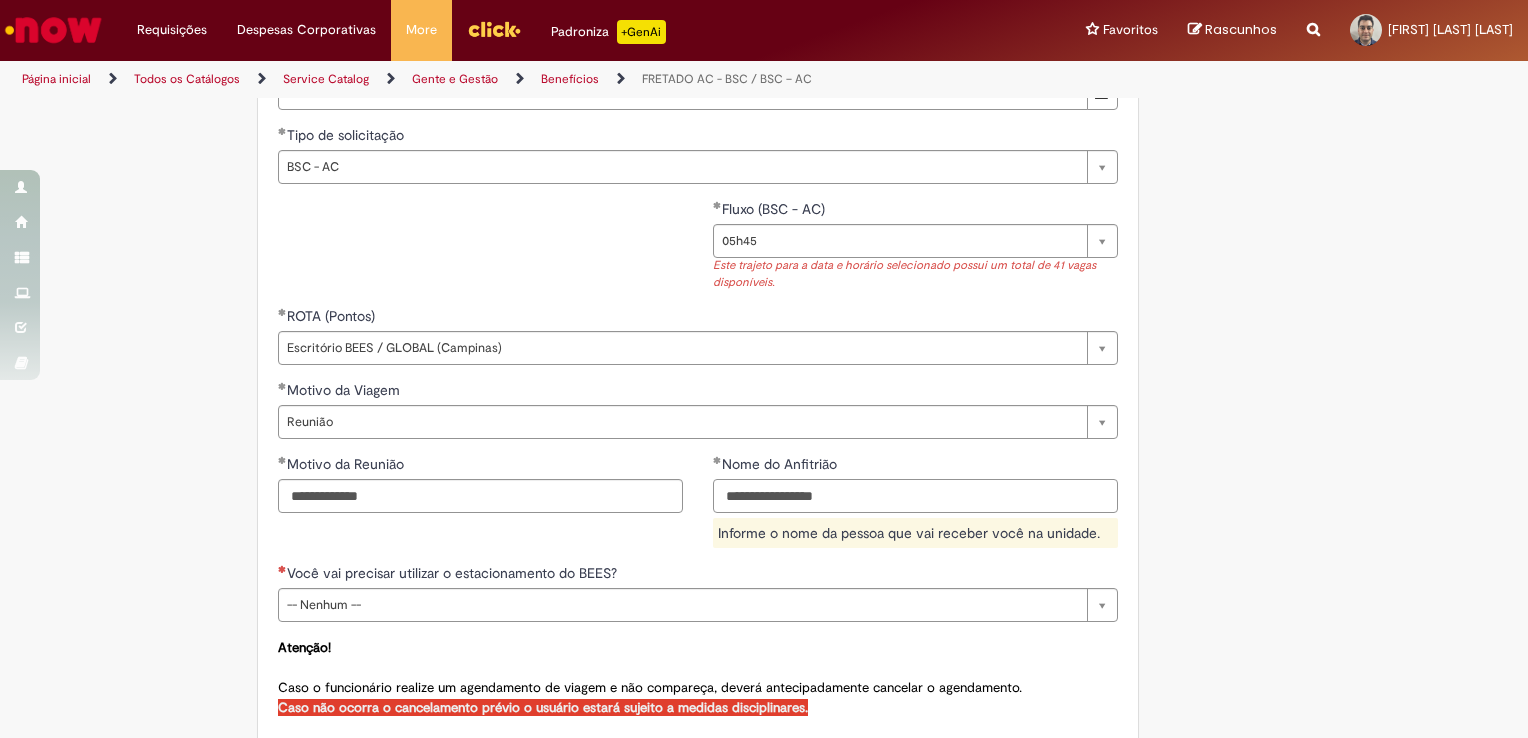 type on "**********" 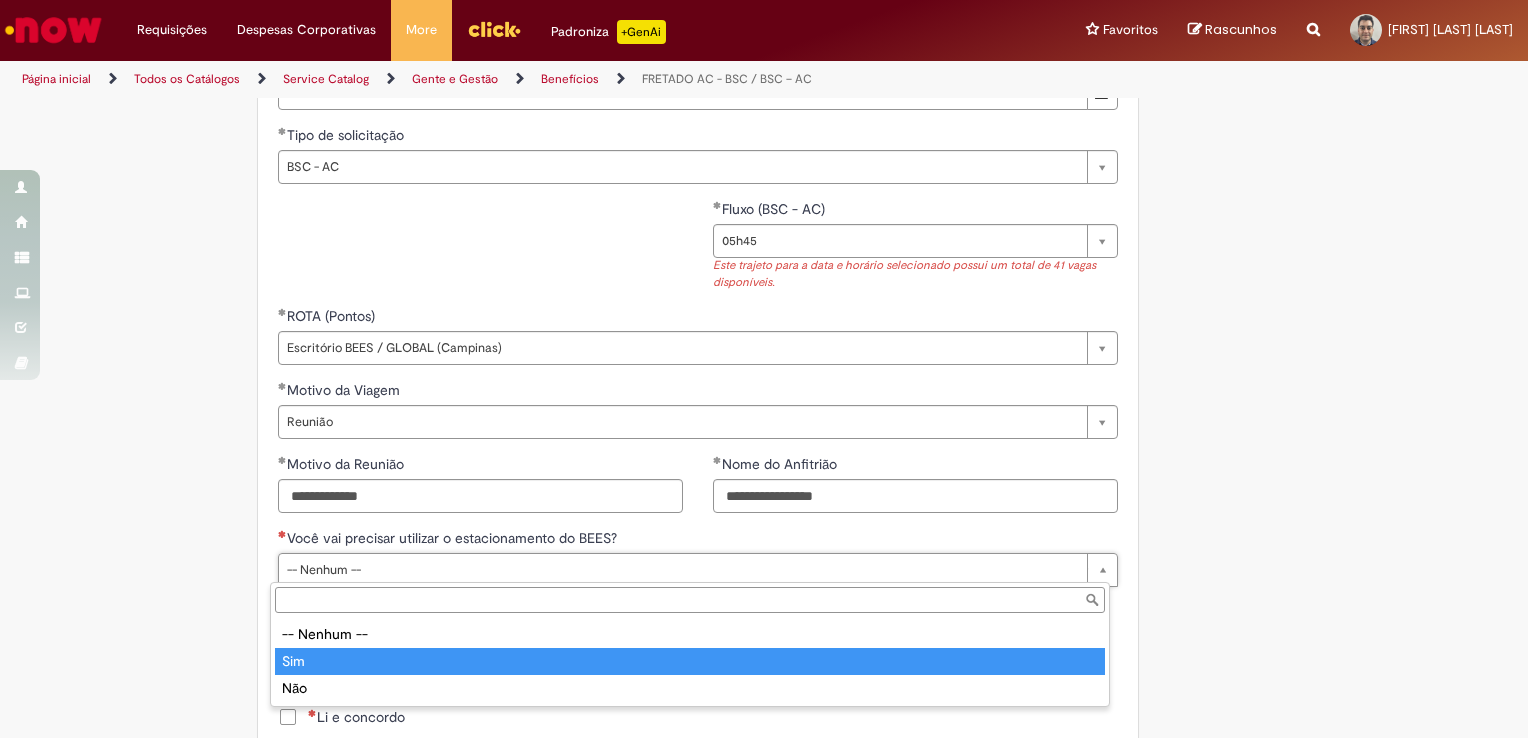 type on "***" 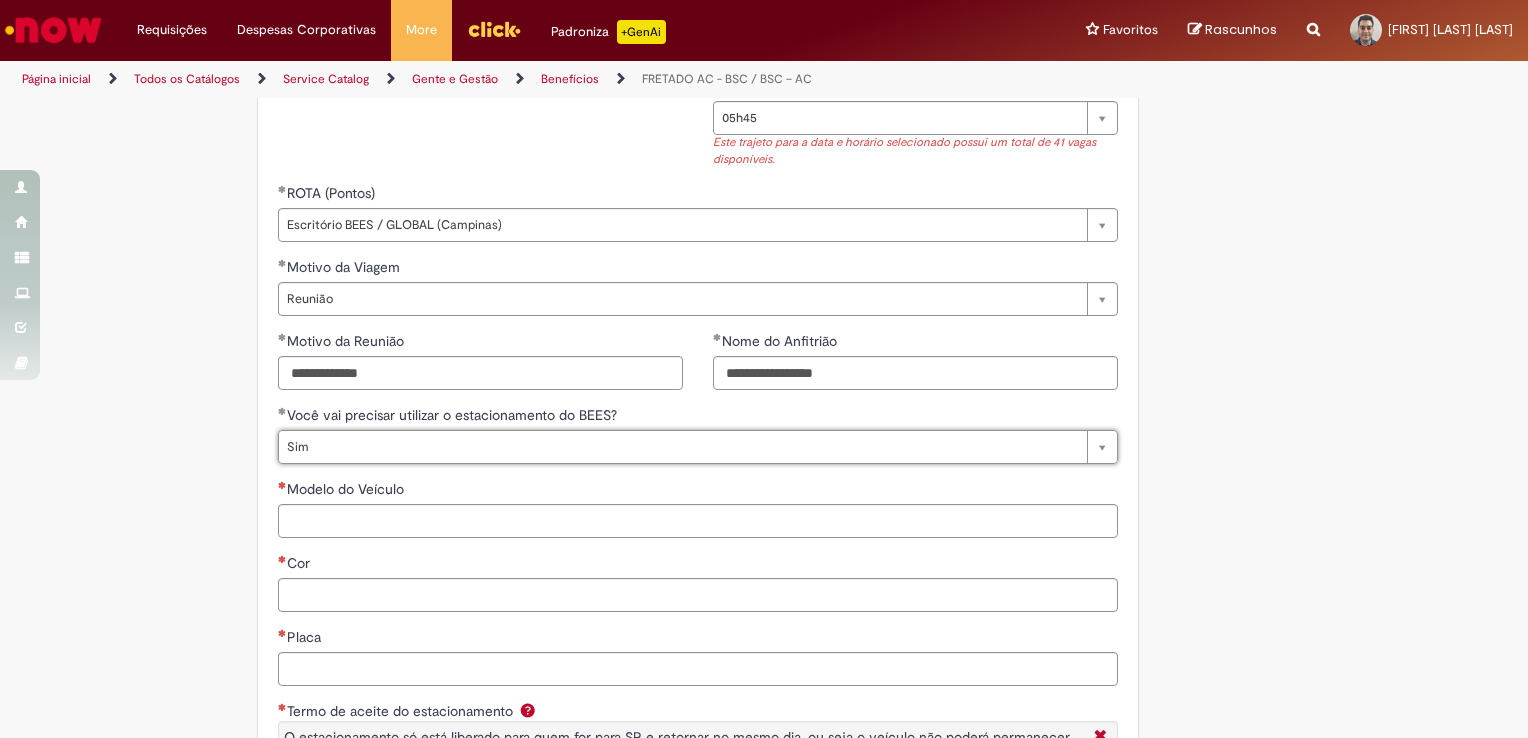 scroll, scrollTop: 1043, scrollLeft: 0, axis: vertical 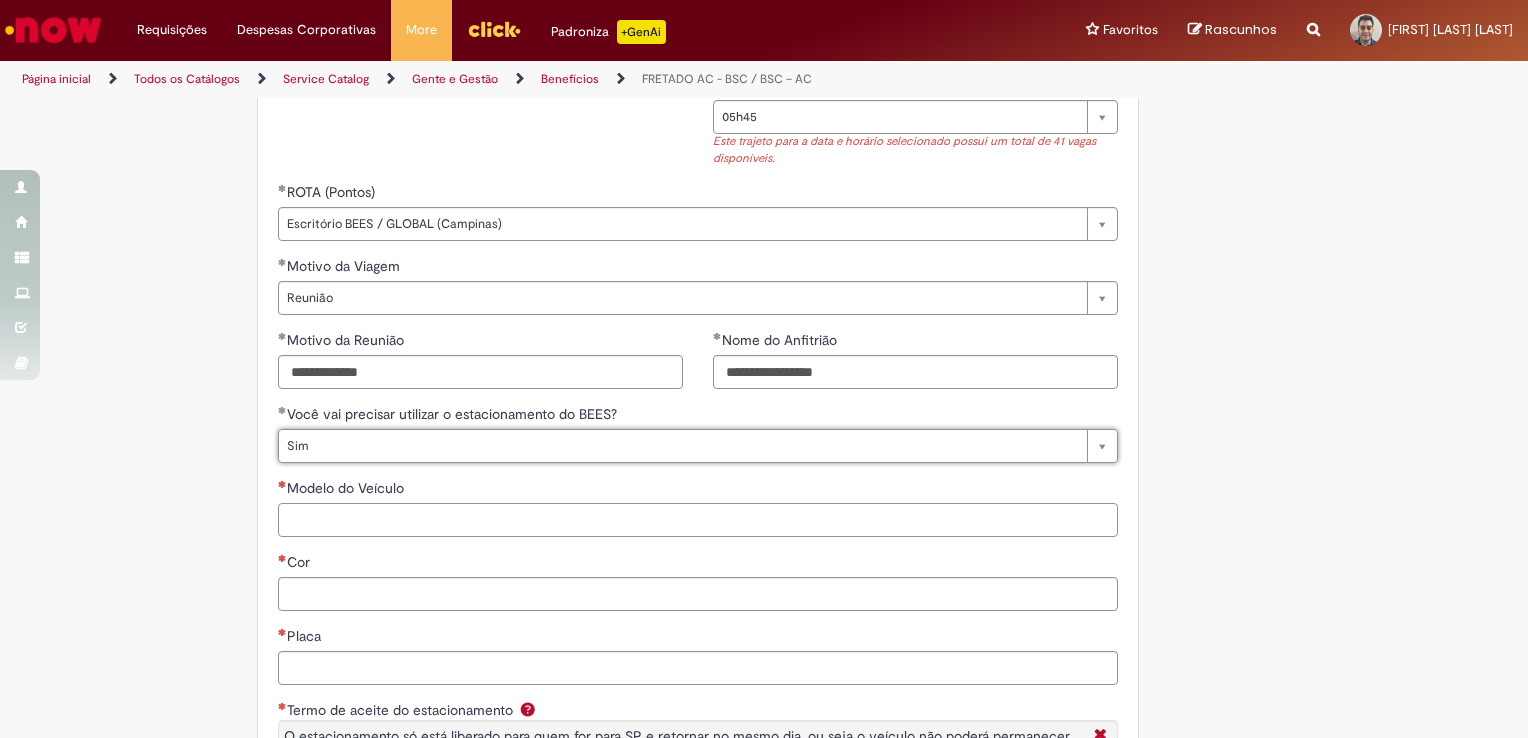 click on "Modelo do Veículo" at bounding box center (698, 520) 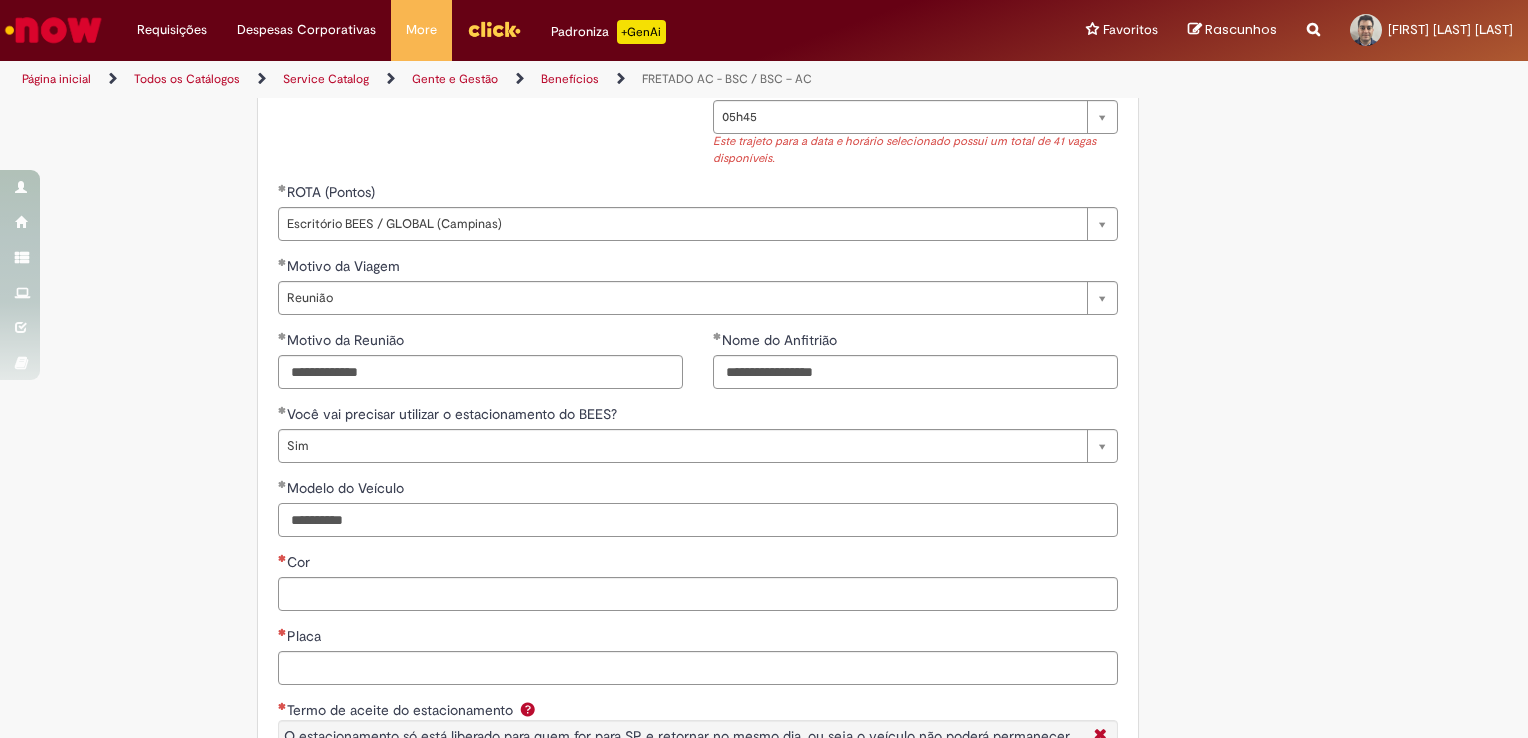 type on "**********" 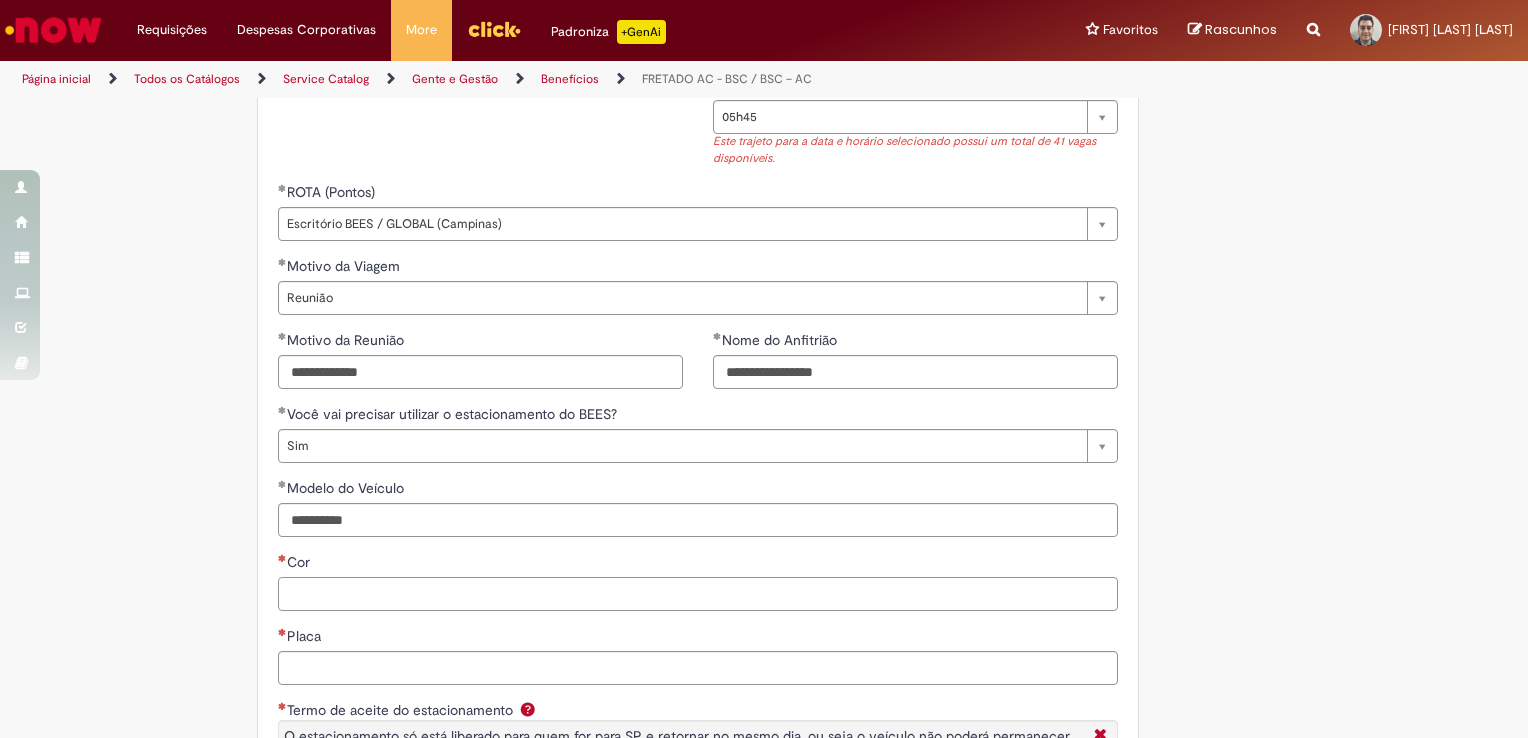 click on "Cor" at bounding box center (698, 594) 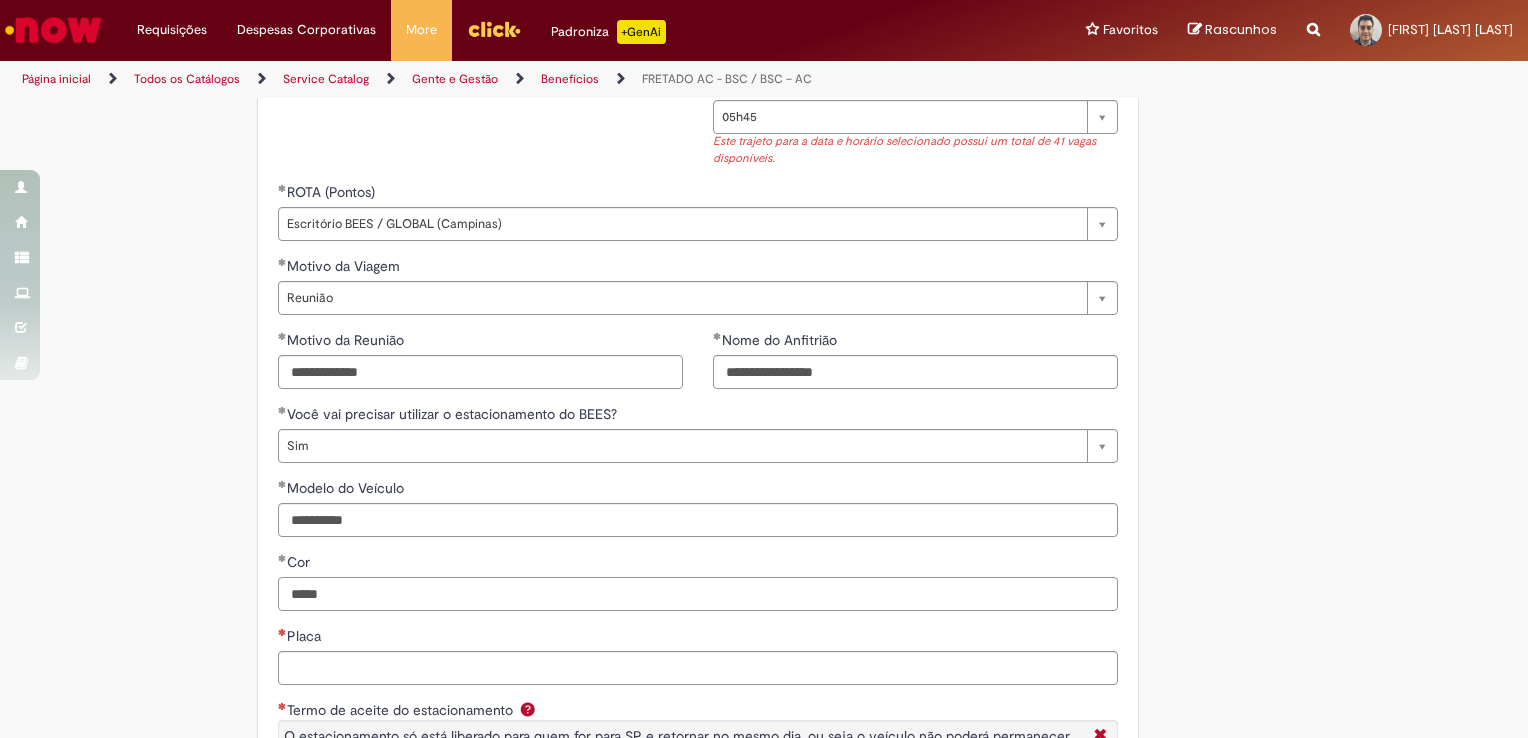 type on "*****" 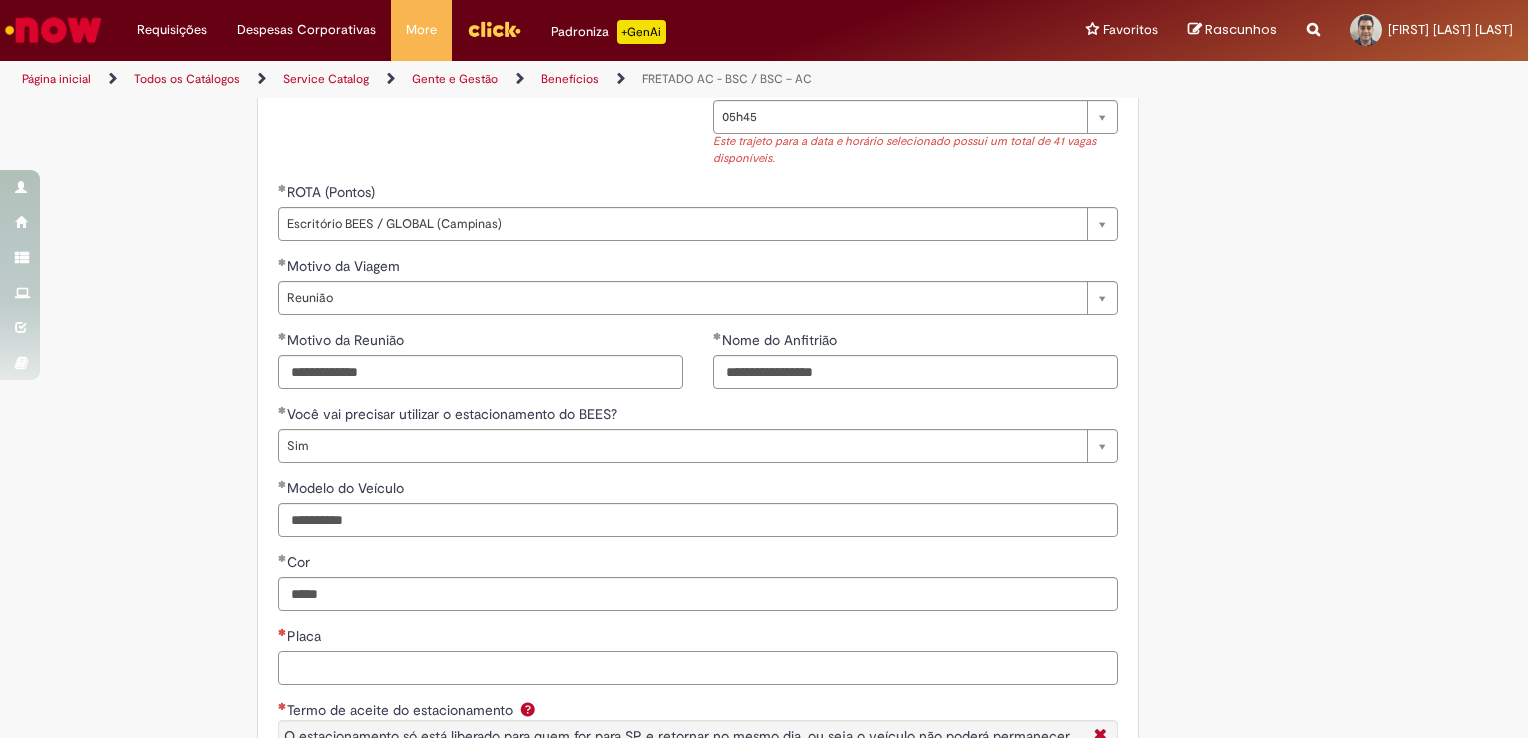 click on "Placa" at bounding box center (698, 668) 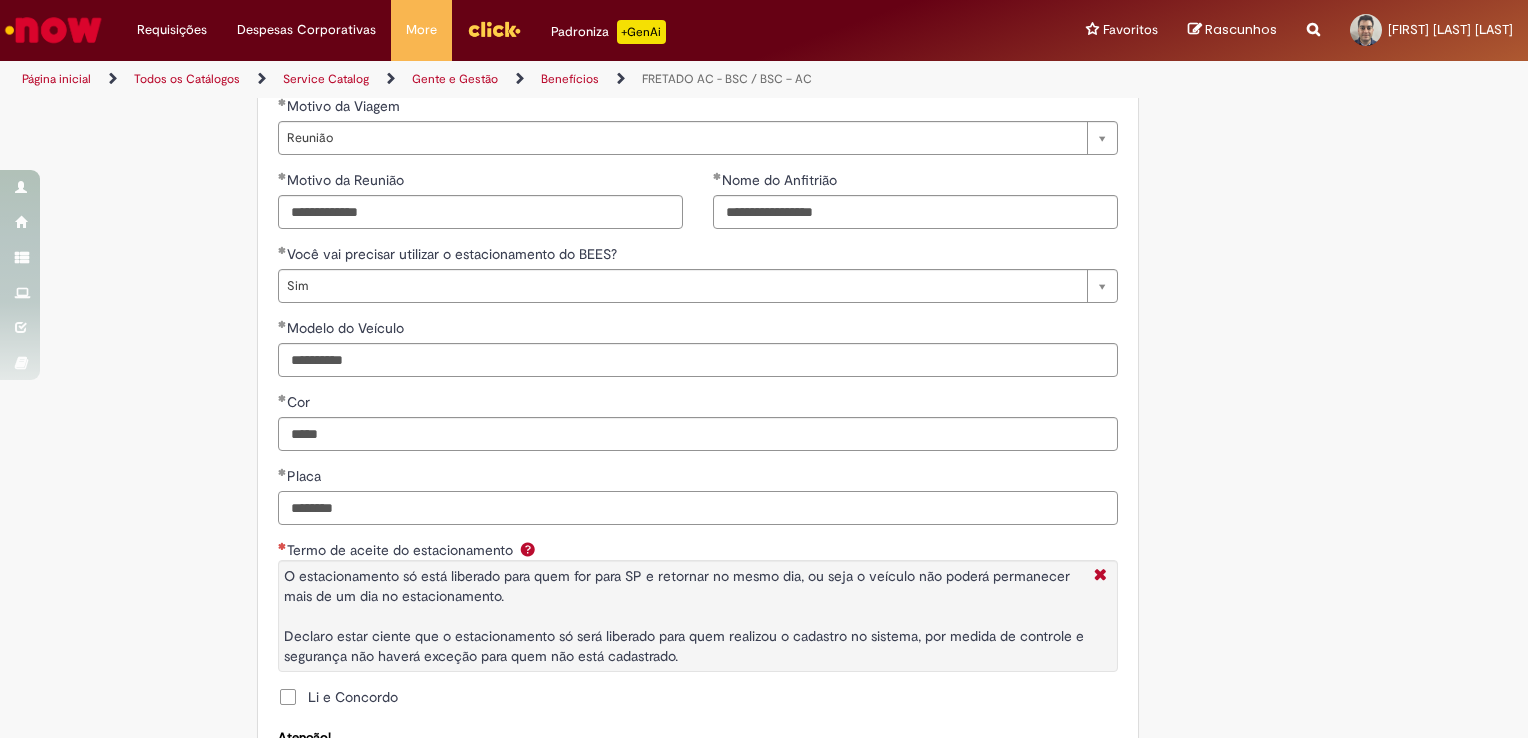 scroll, scrollTop: 1235, scrollLeft: 0, axis: vertical 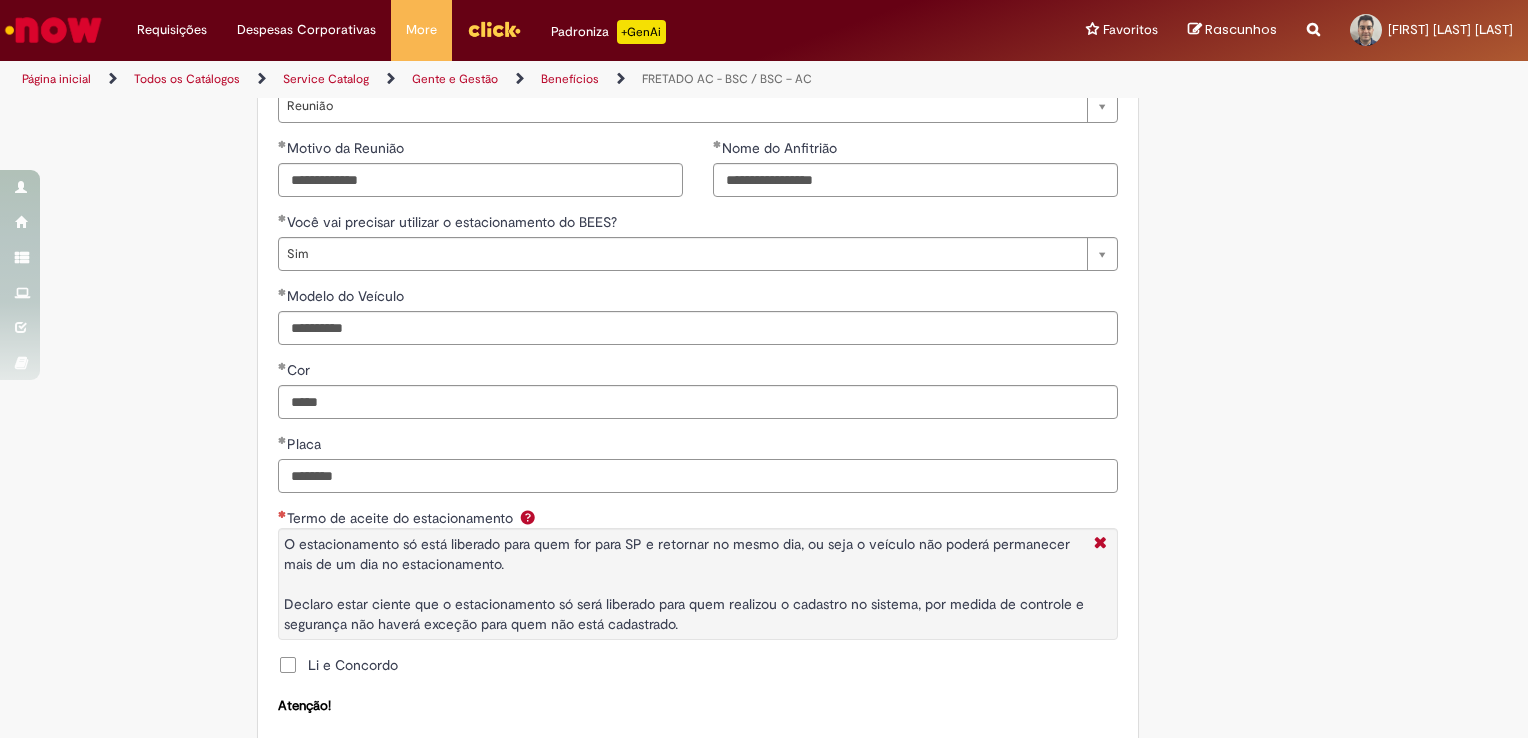 type on "********" 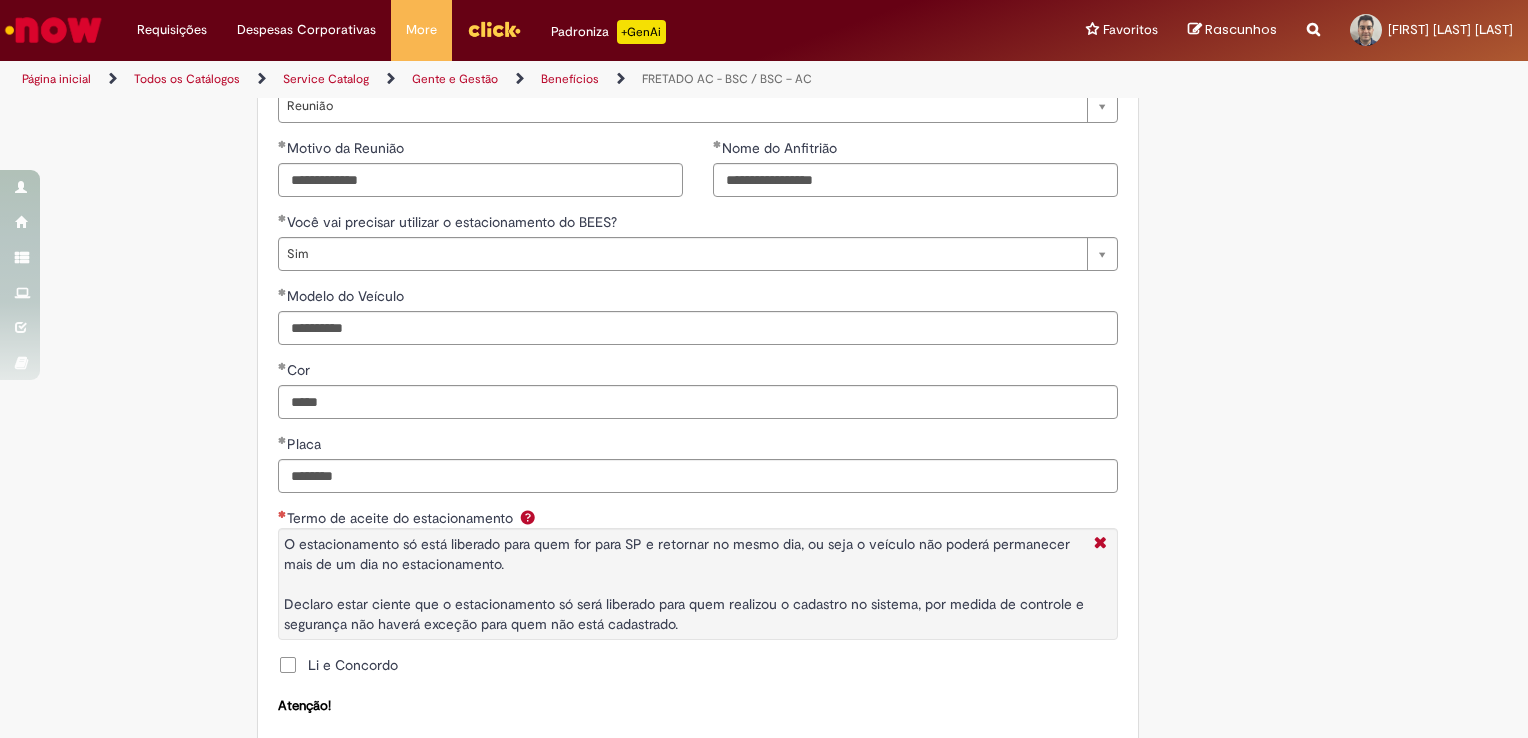 click on "Li e Concordo" at bounding box center [353, 665] 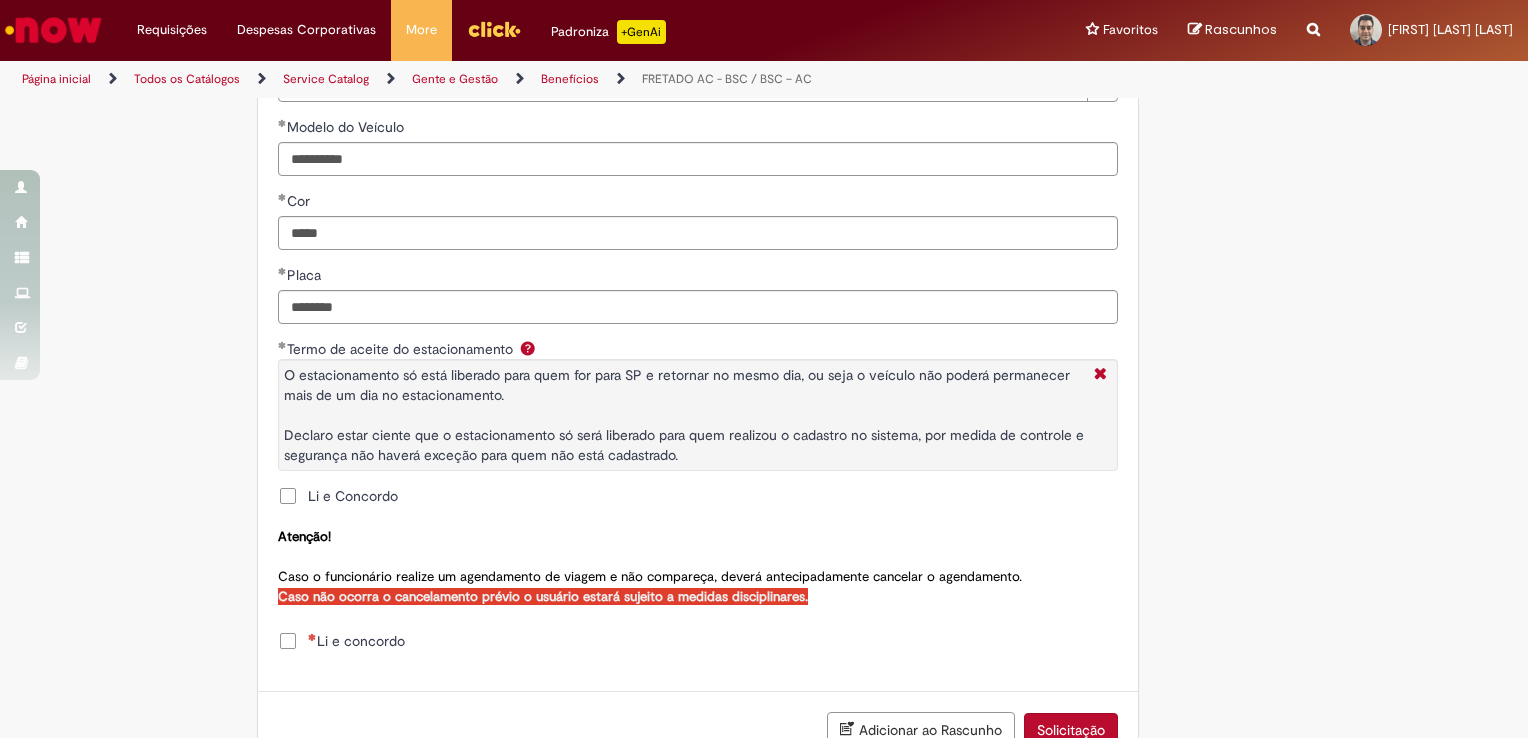 scroll, scrollTop: 1426, scrollLeft: 0, axis: vertical 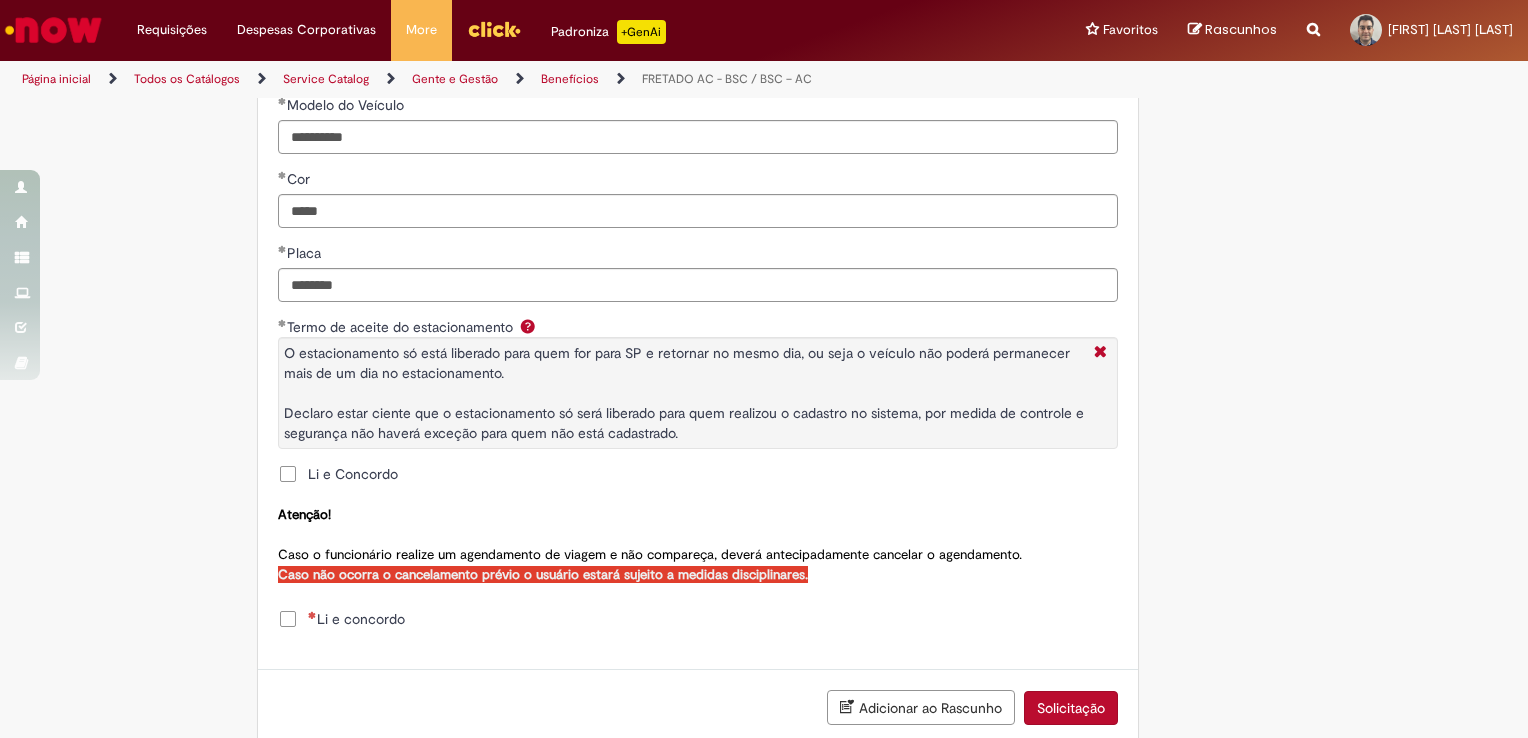 click on "Li e concordo" at bounding box center (356, 619) 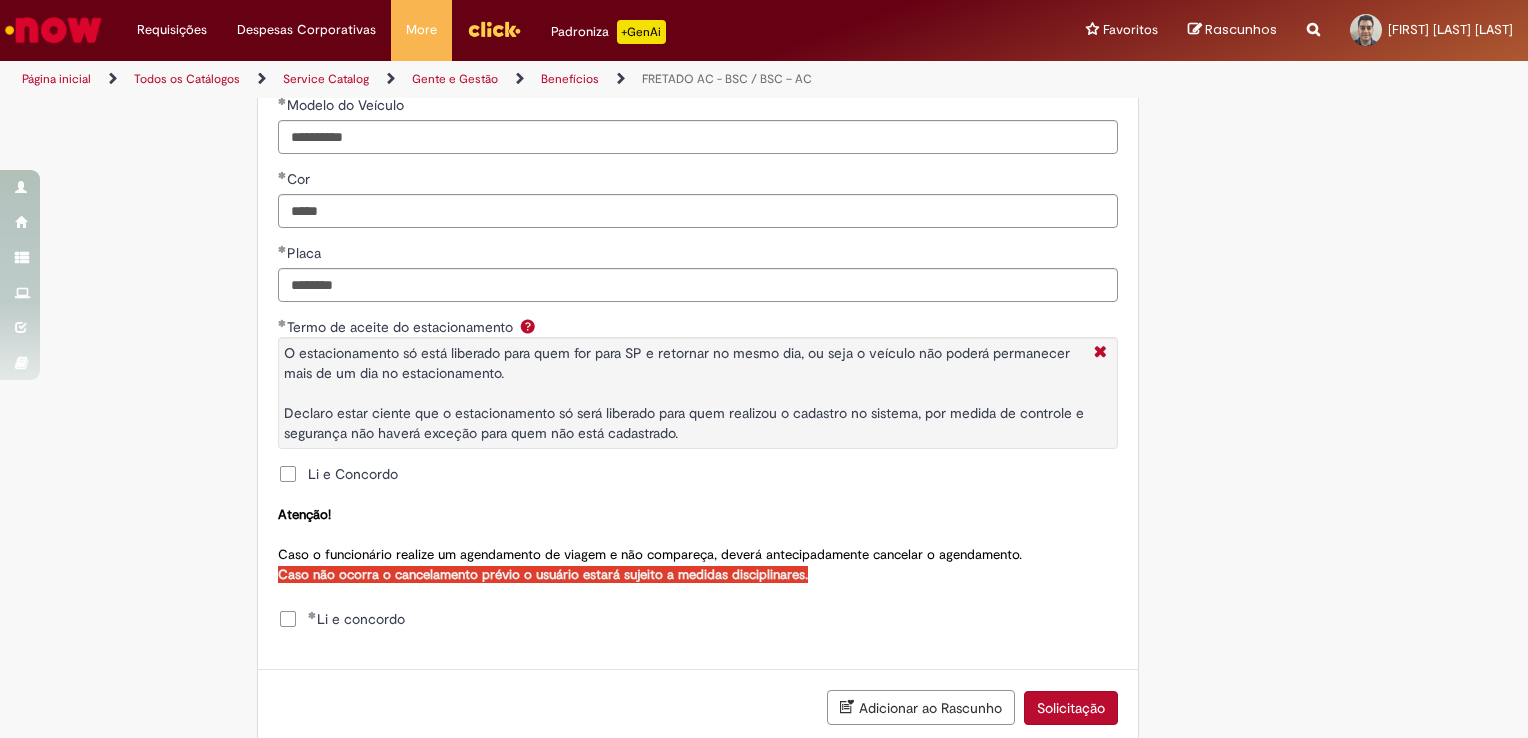 scroll, scrollTop: 1539, scrollLeft: 0, axis: vertical 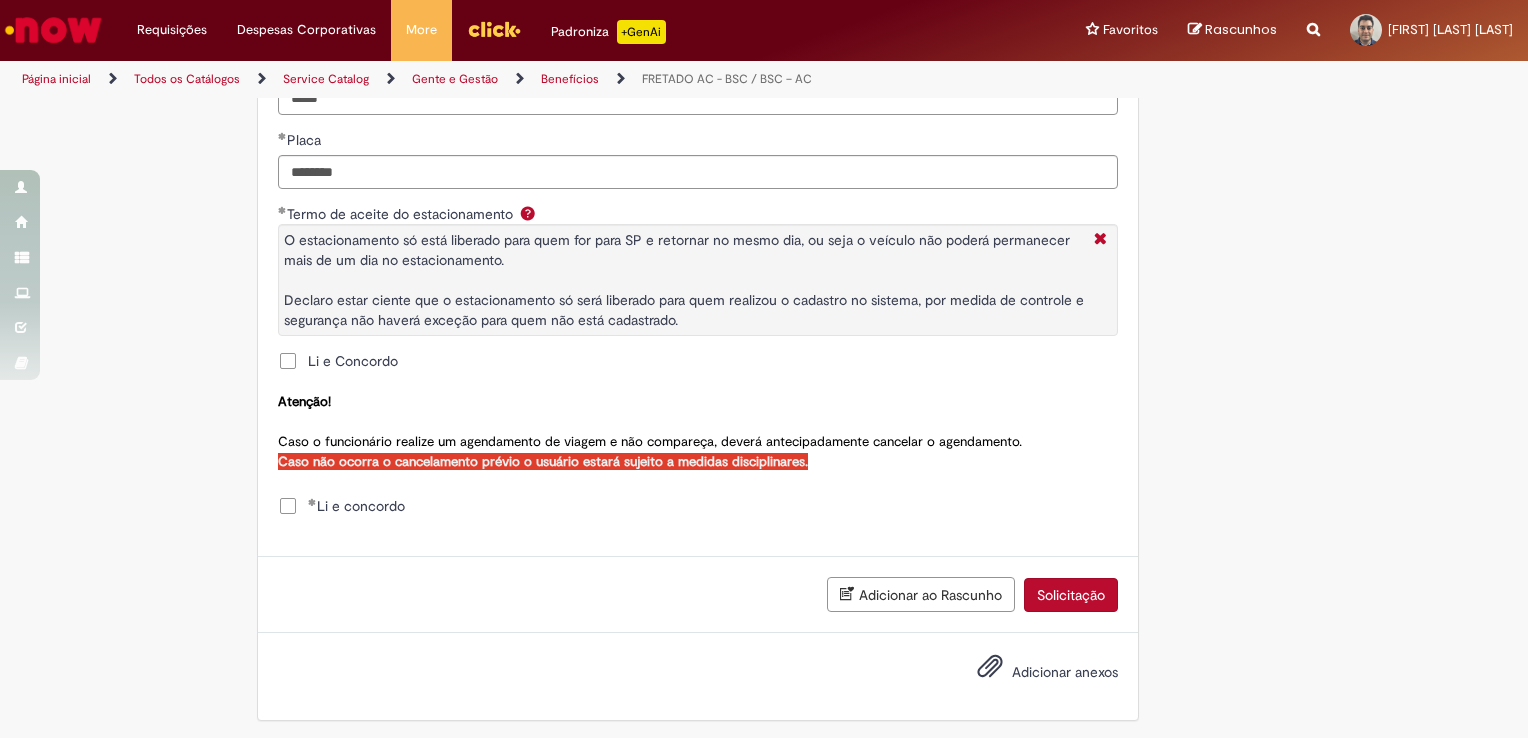 click on "Solicitação" at bounding box center (1071, 595) 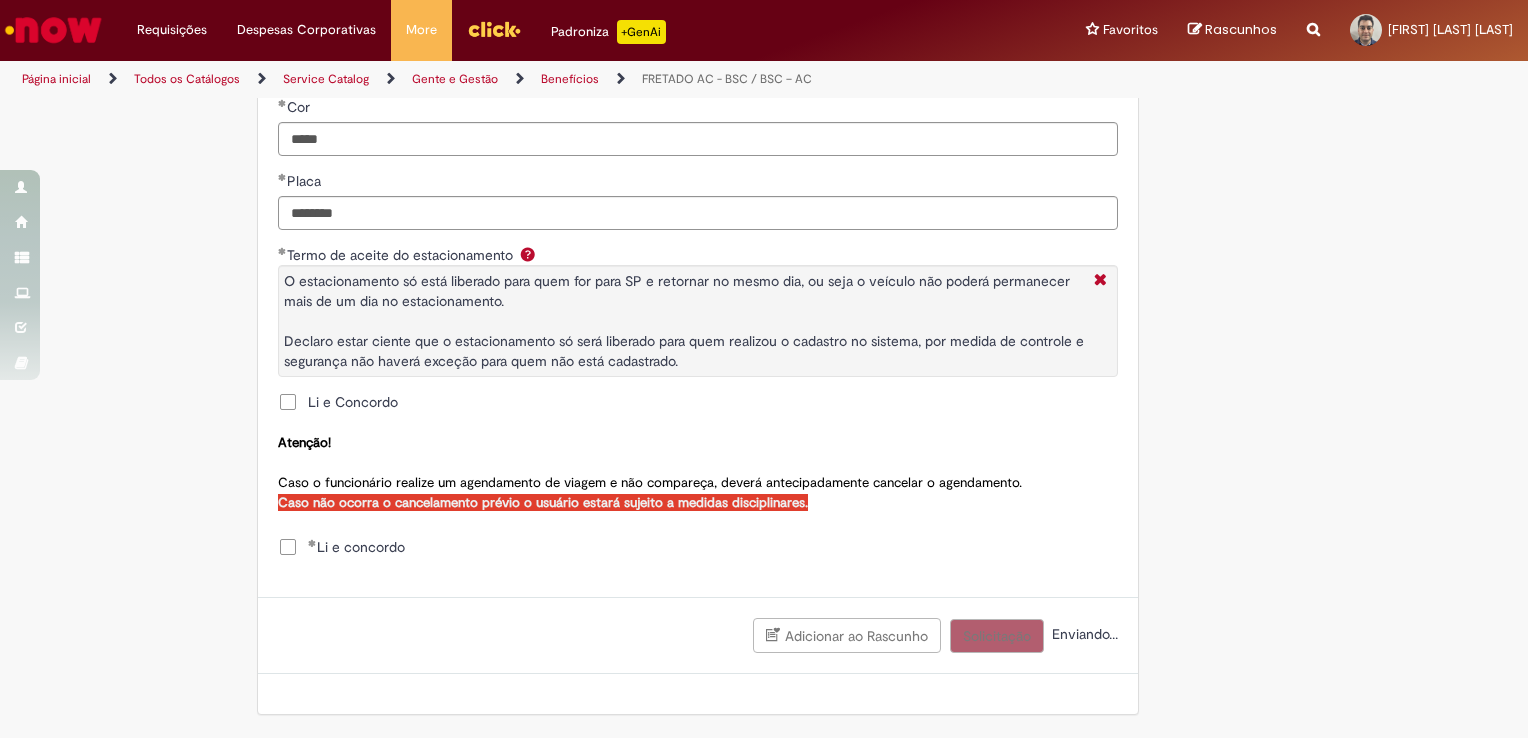 scroll, scrollTop: 1493, scrollLeft: 0, axis: vertical 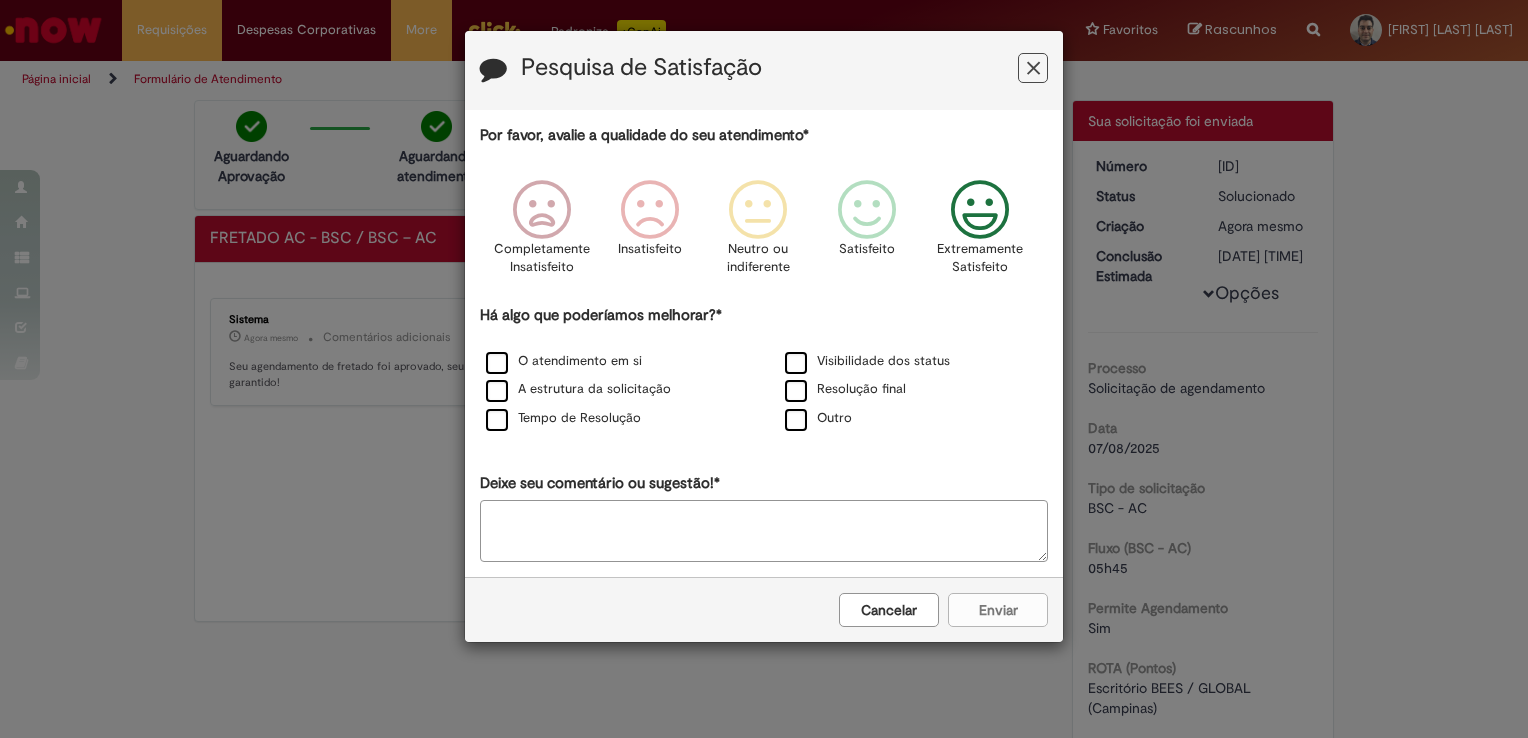 click at bounding box center (980, 210) 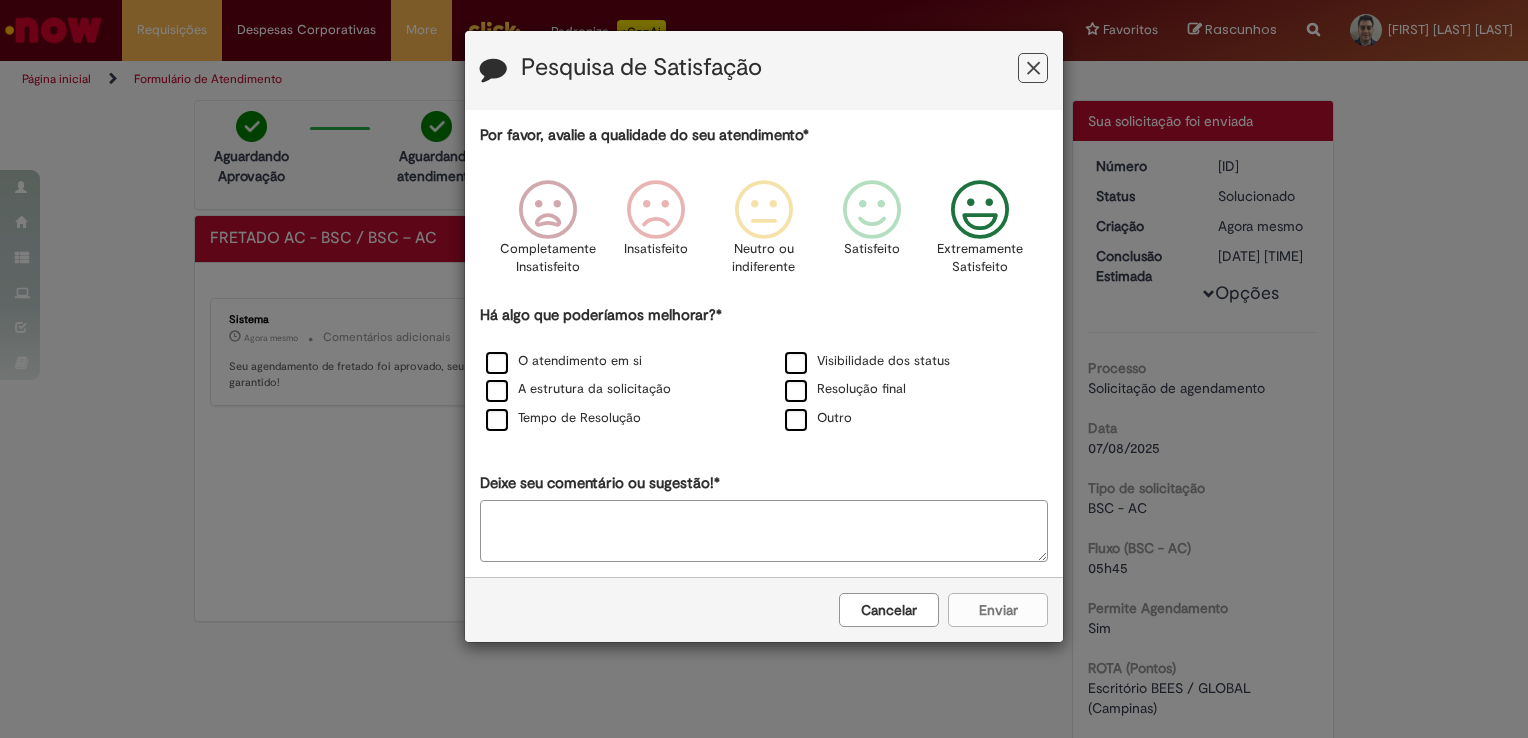 click at bounding box center (1033, 68) 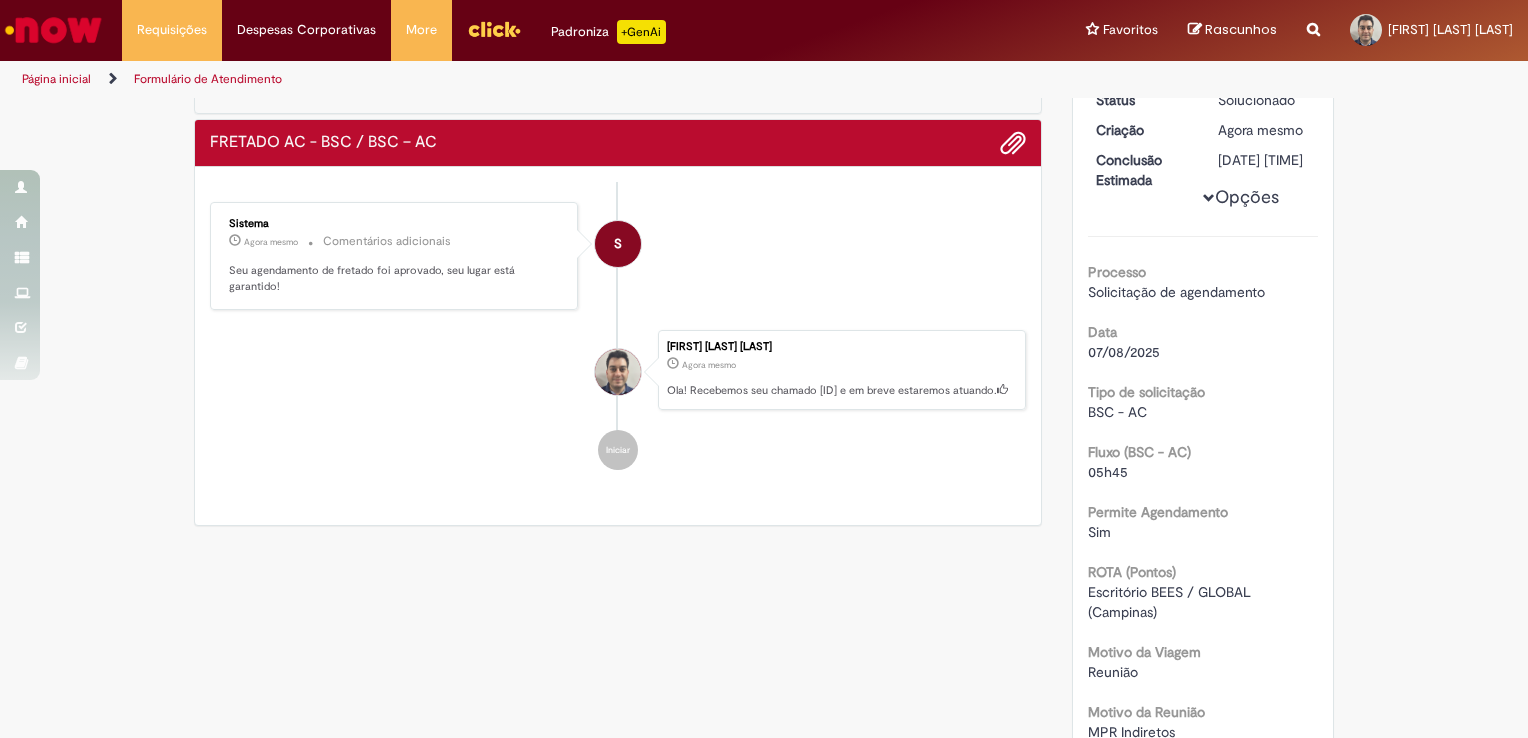 scroll, scrollTop: 100, scrollLeft: 0, axis: vertical 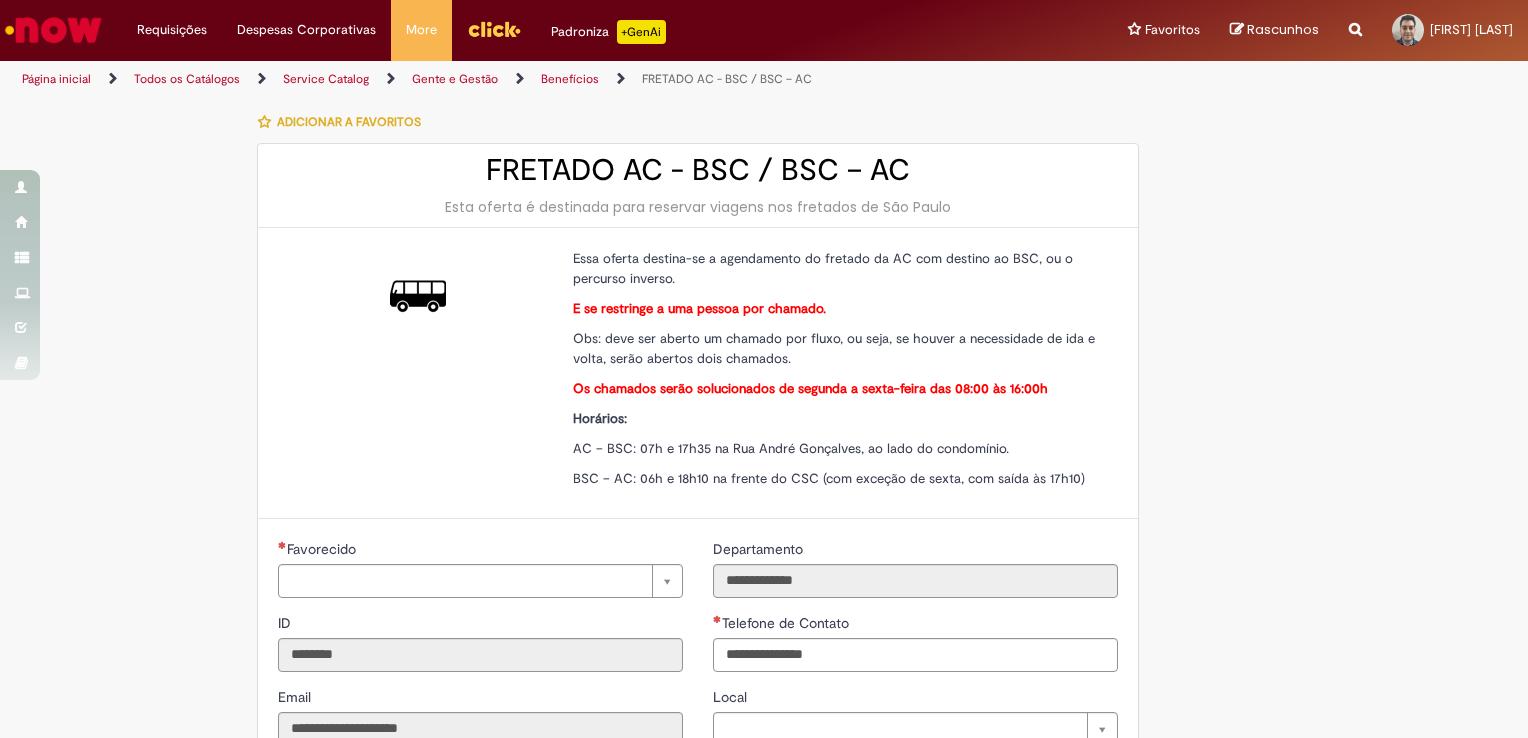 type on "**********" 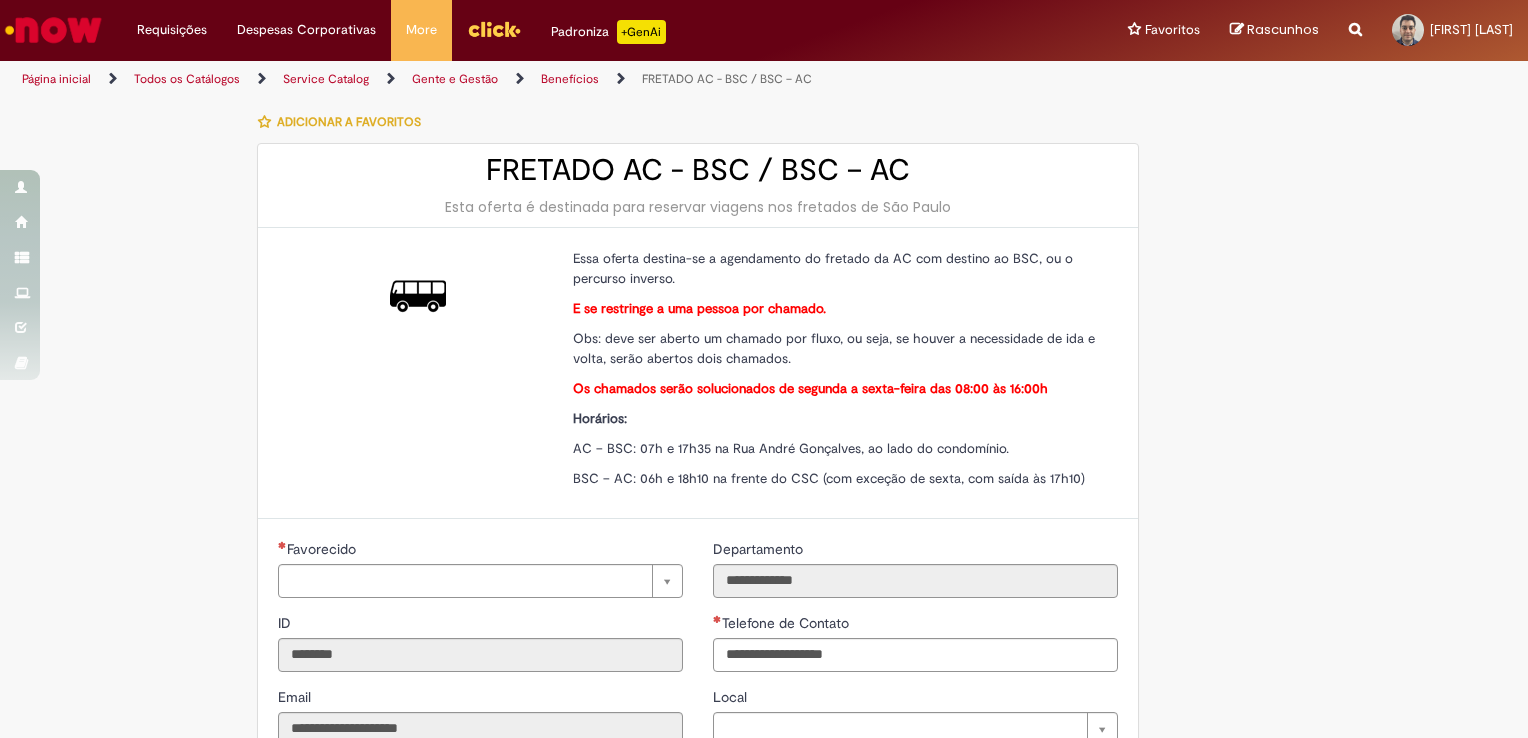 type on "**********" 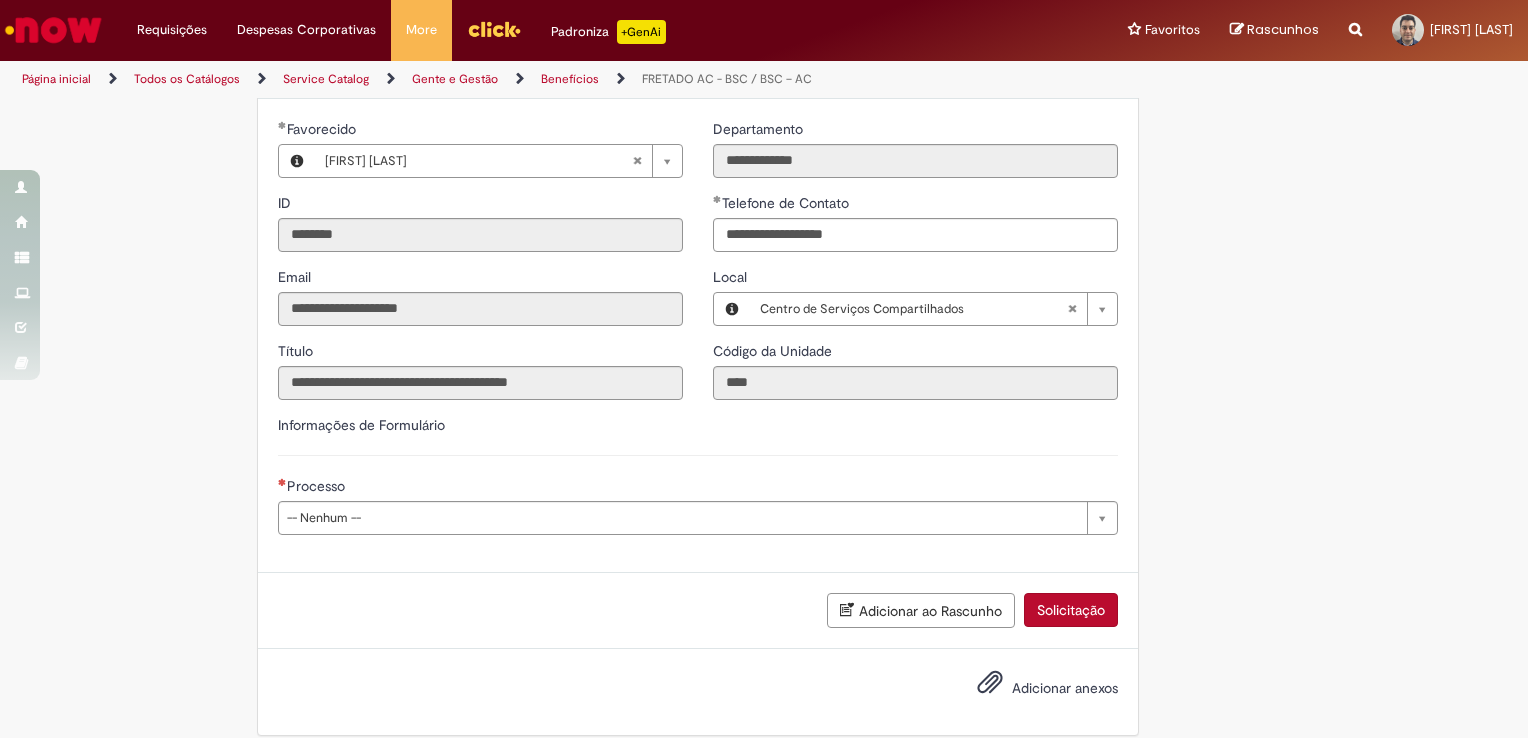 scroll, scrollTop: 420, scrollLeft: 0, axis: vertical 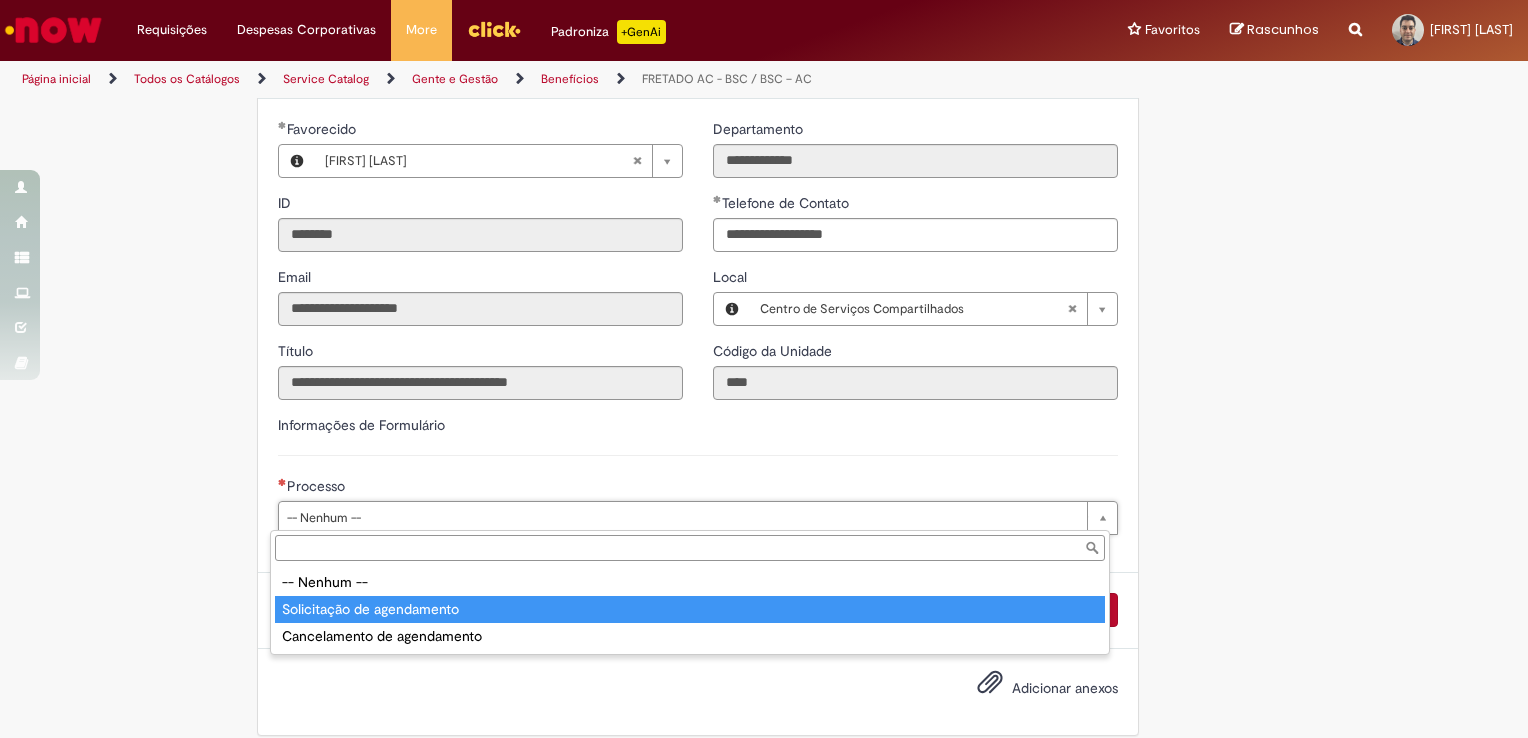 type on "**********" 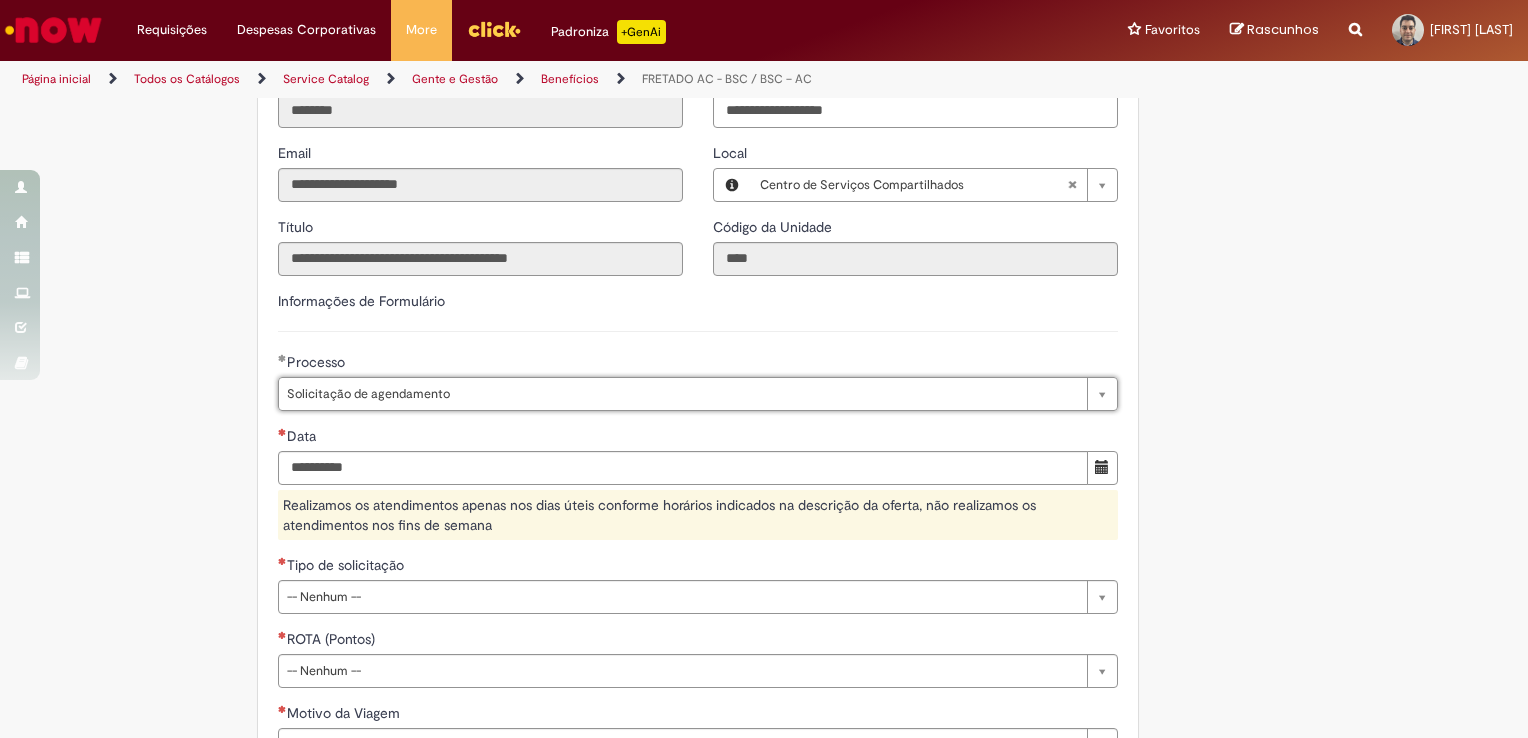 scroll, scrollTop: 568, scrollLeft: 0, axis: vertical 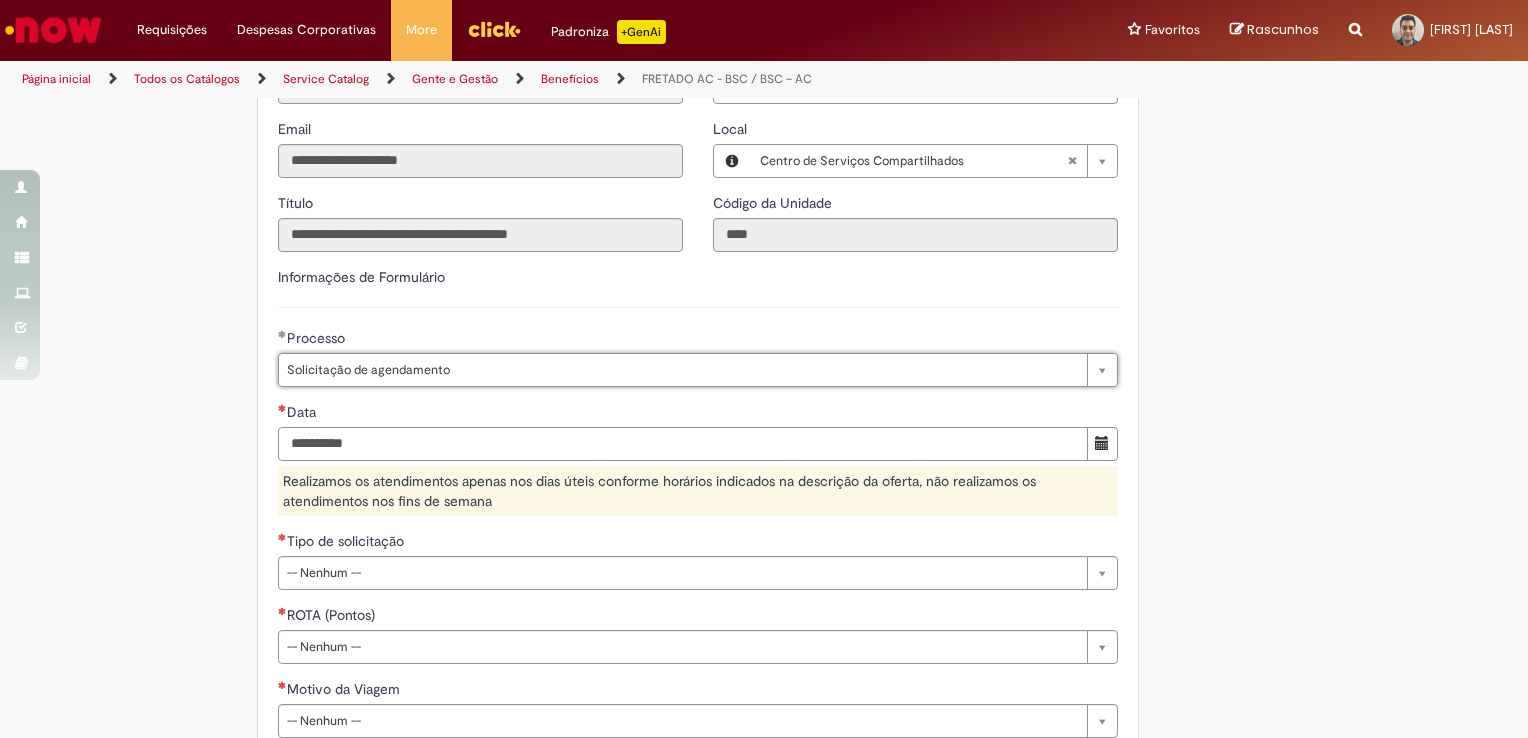 click on "Data" at bounding box center (683, 444) 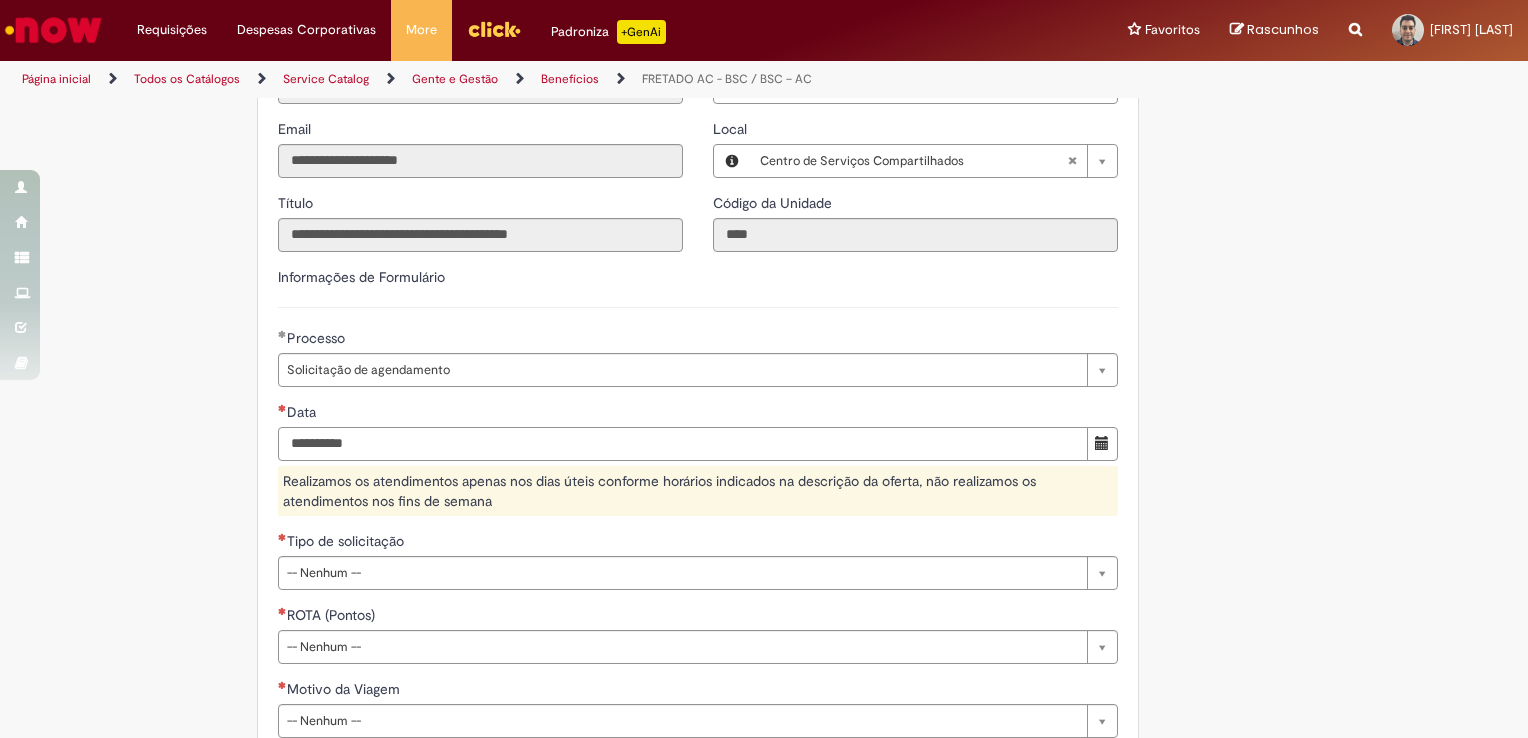 type on "**********" 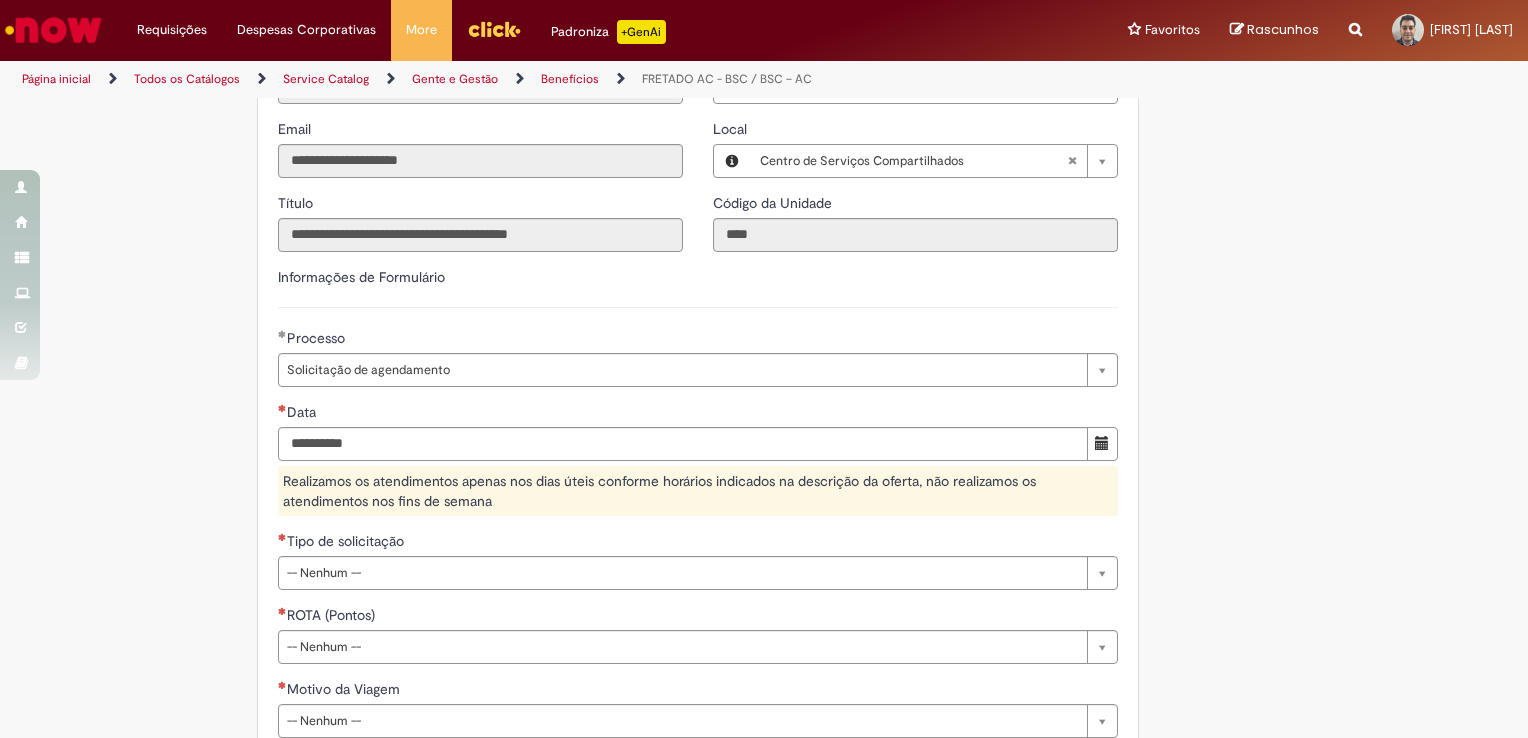 type on "********" 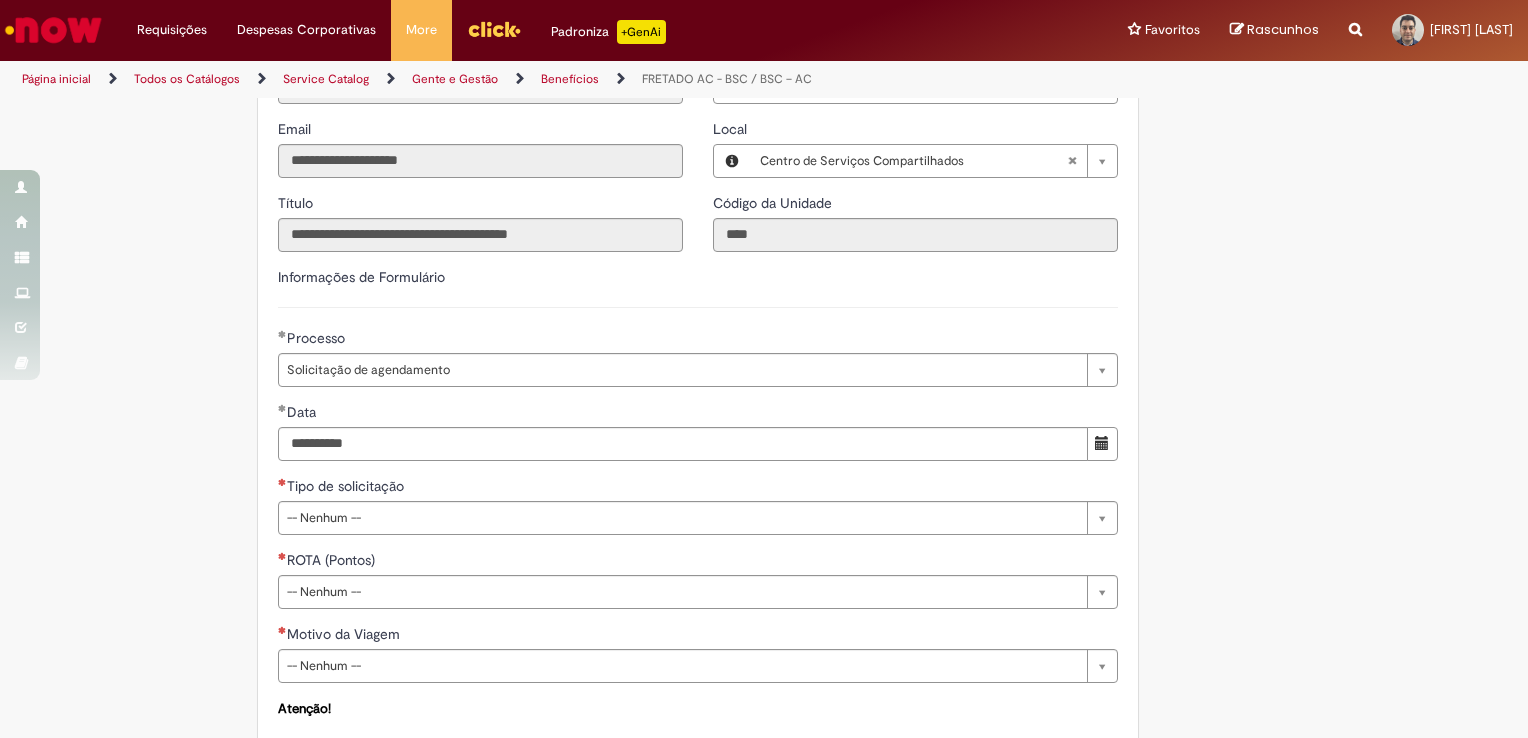 type 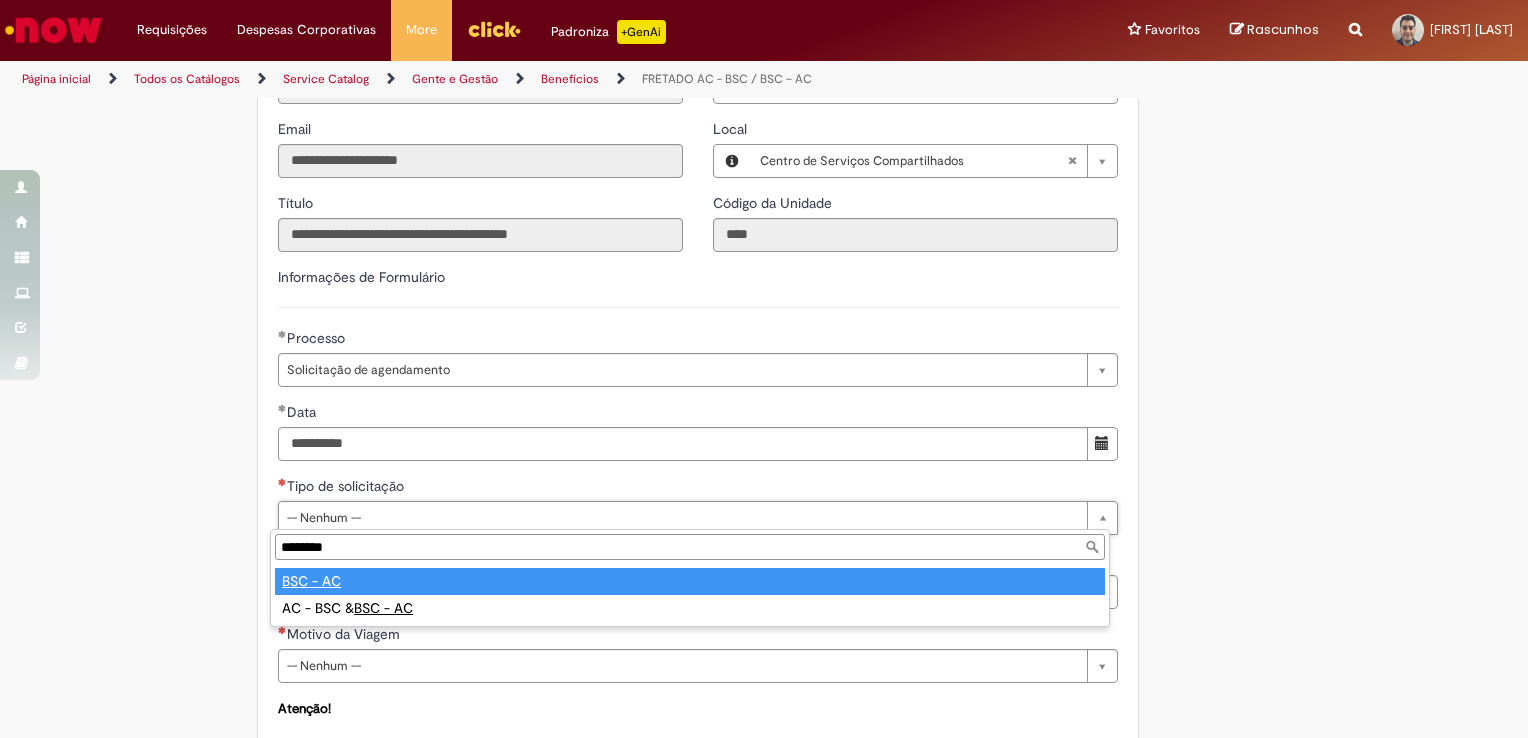 type 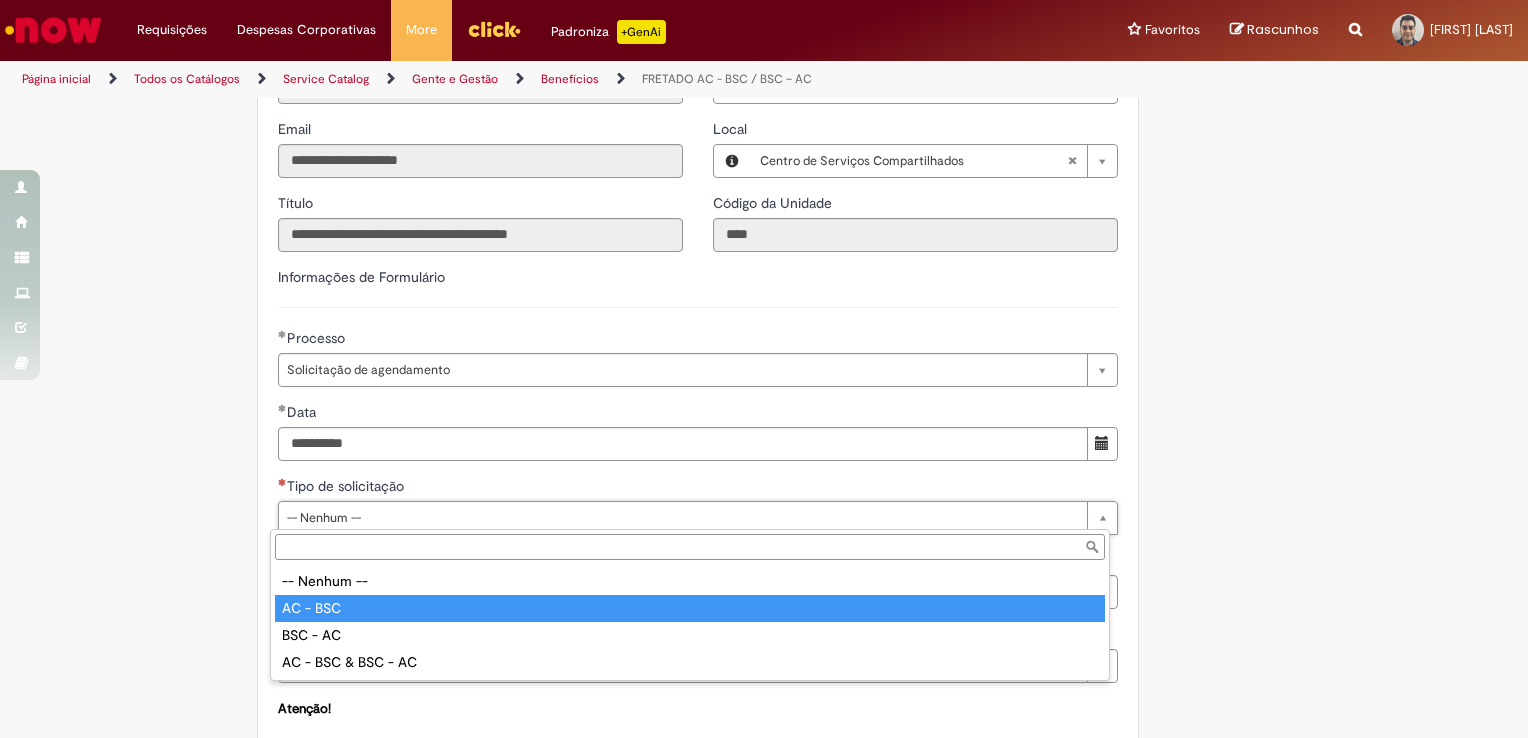type on "********" 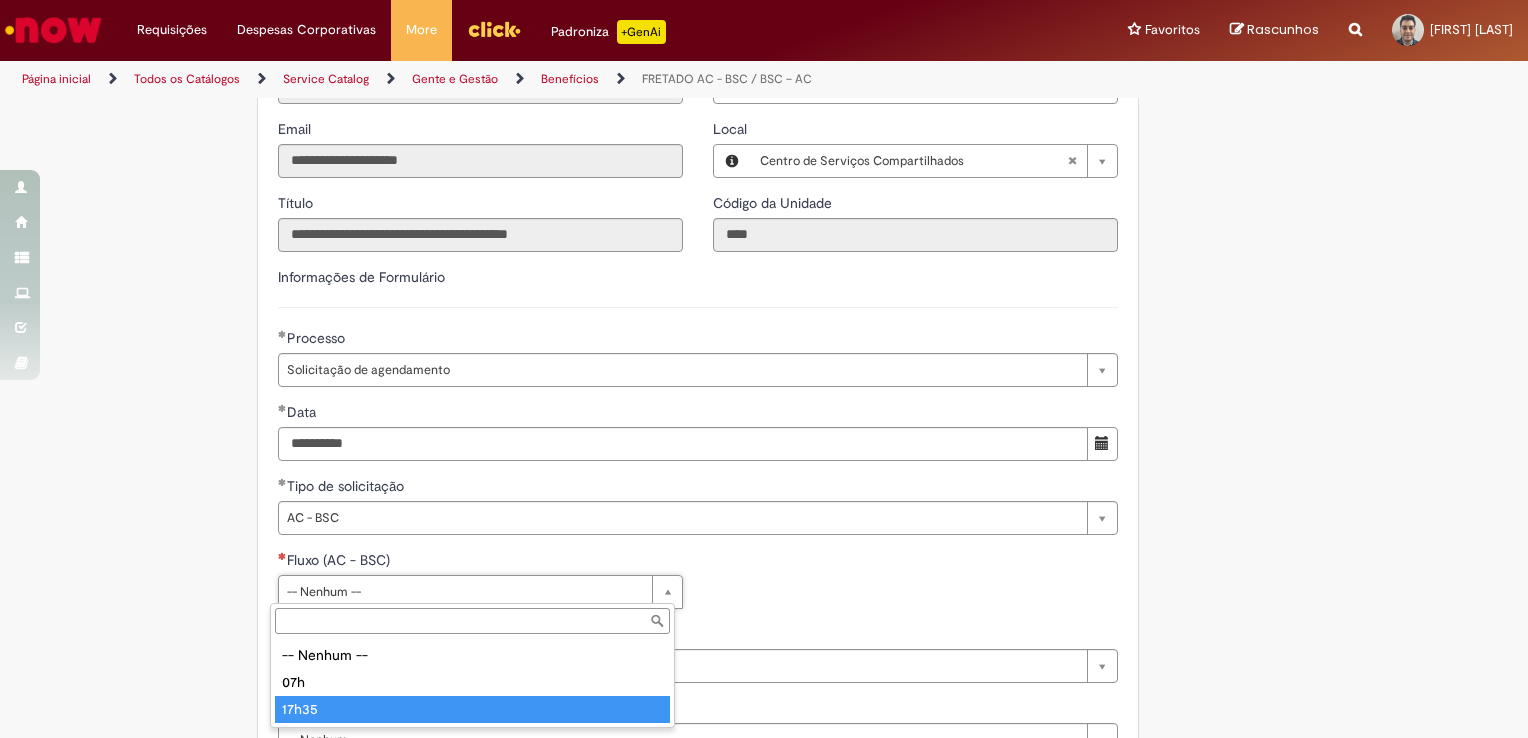 type on "*****" 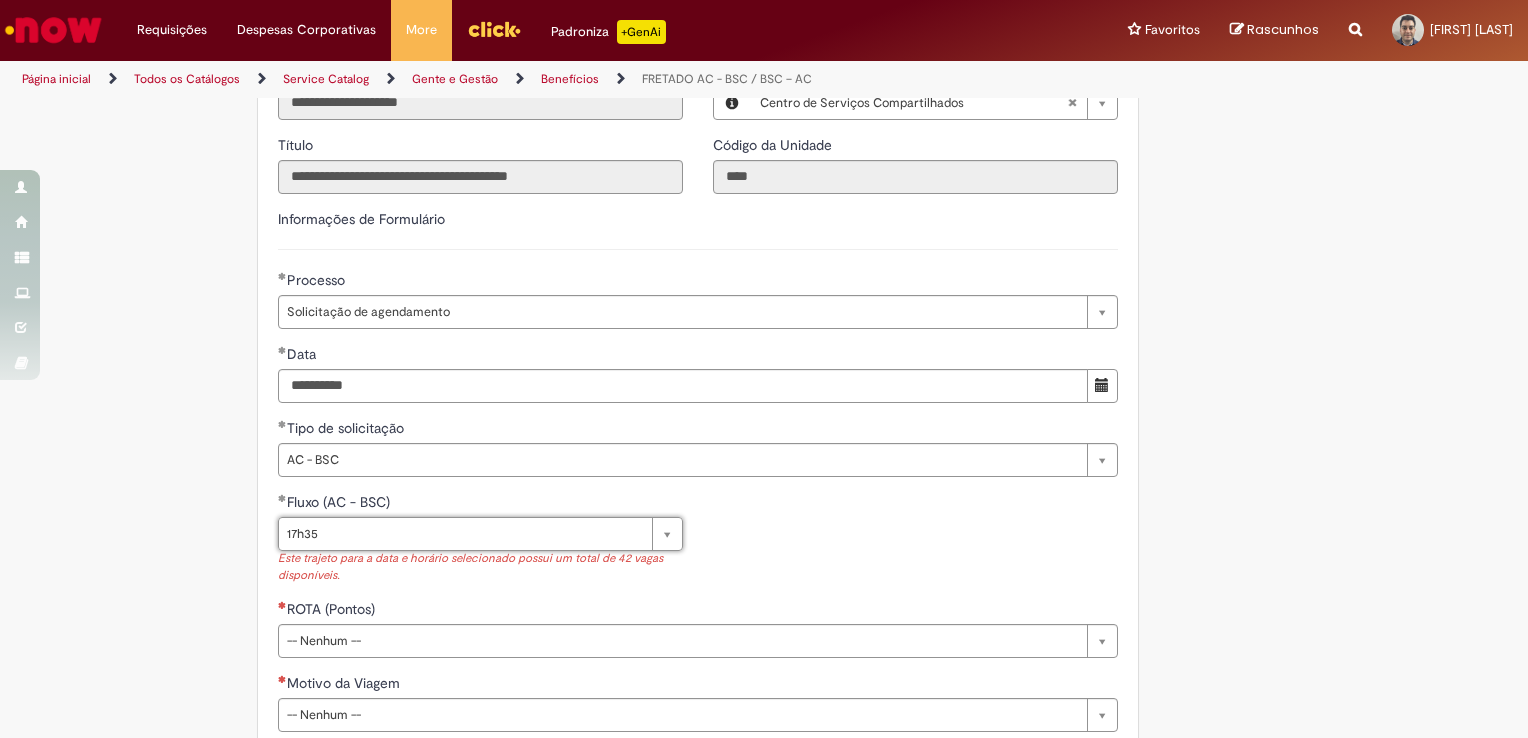scroll, scrollTop: 679, scrollLeft: 0, axis: vertical 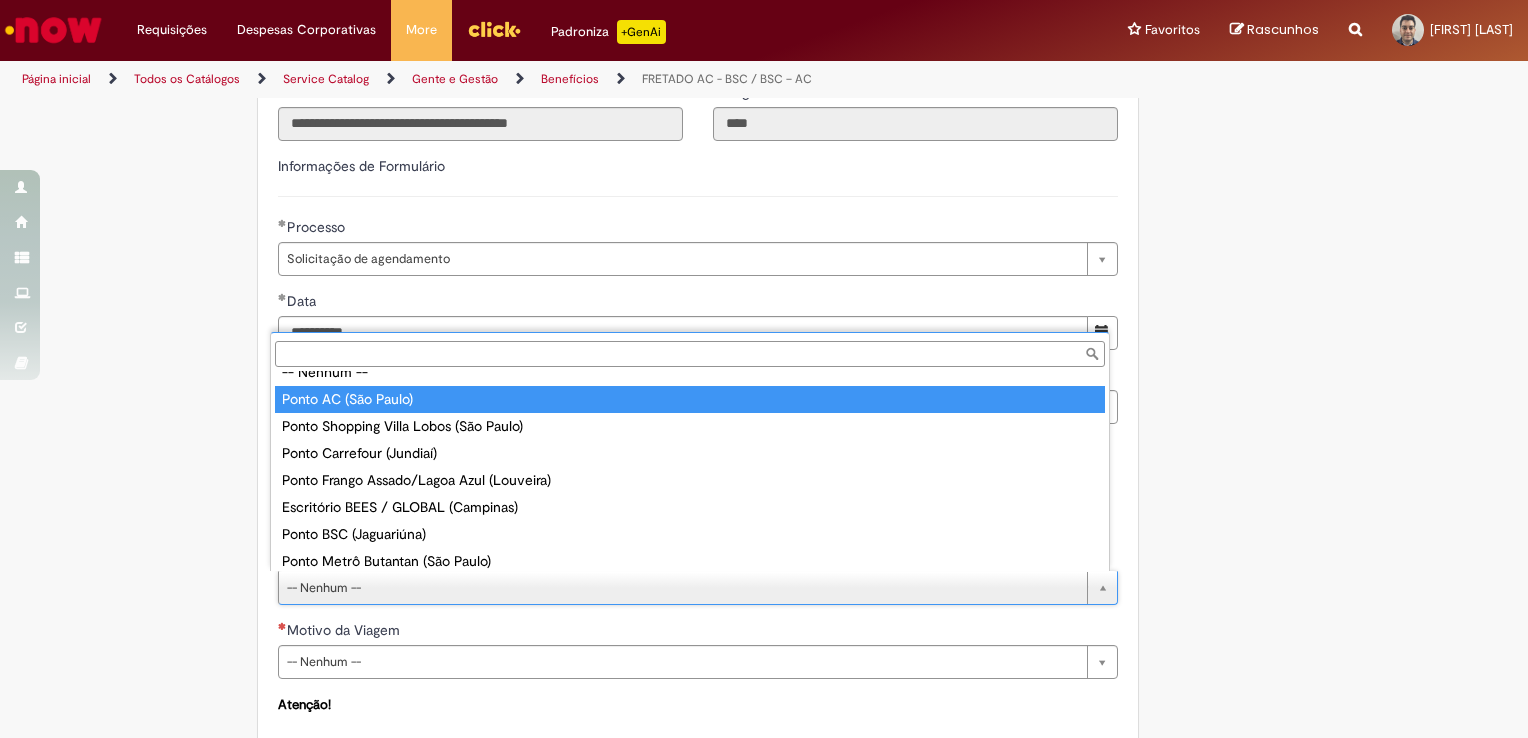 type on "**********" 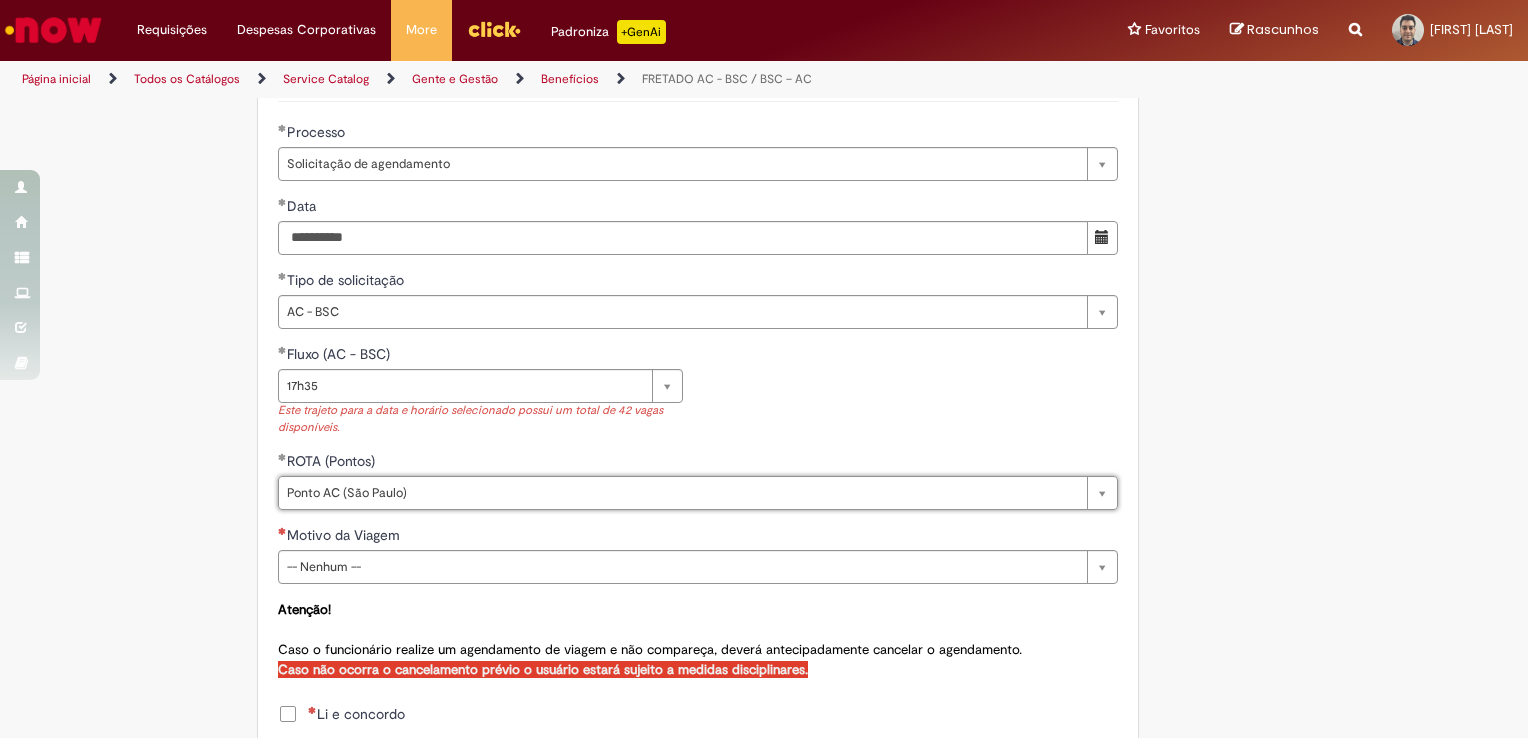 scroll, scrollTop: 792, scrollLeft: 0, axis: vertical 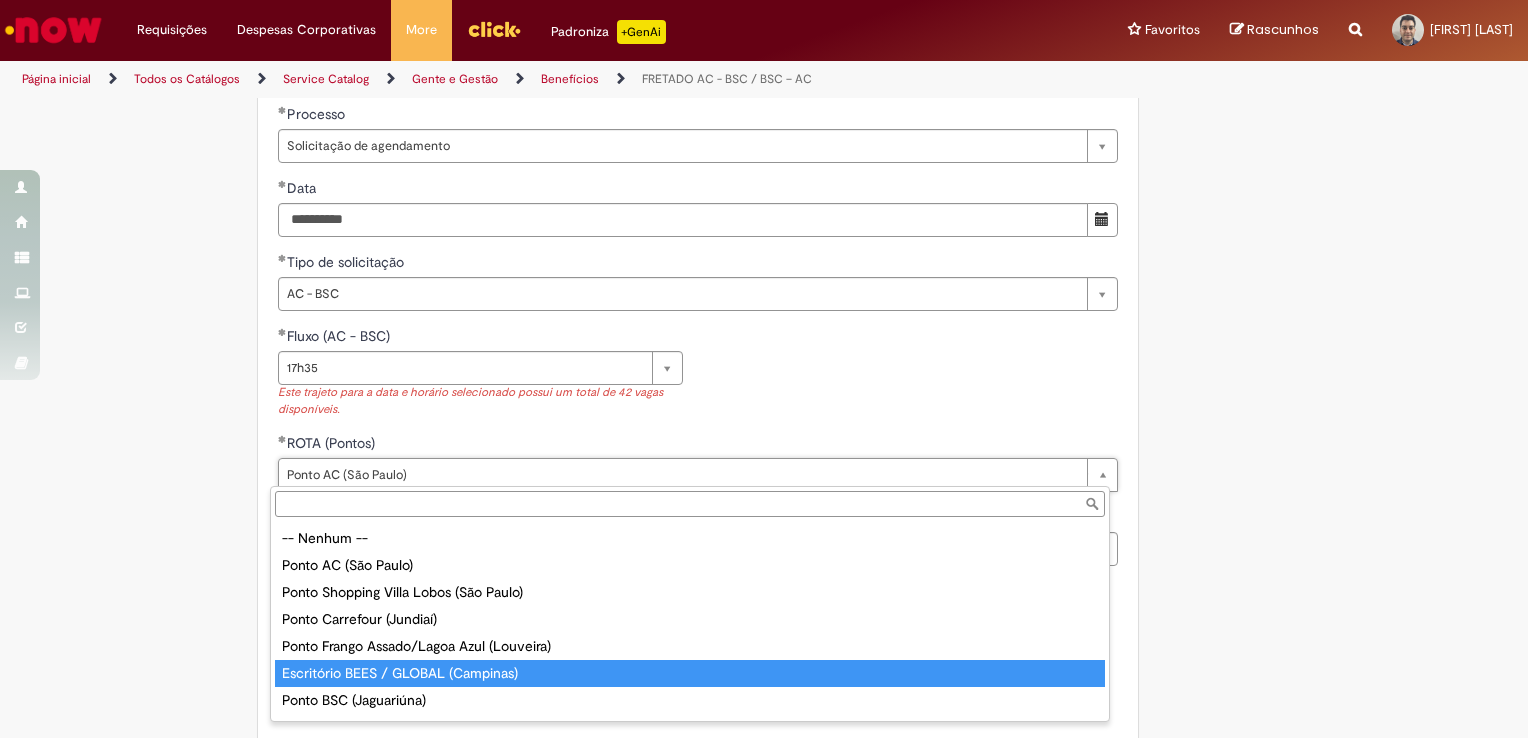 type on "**********" 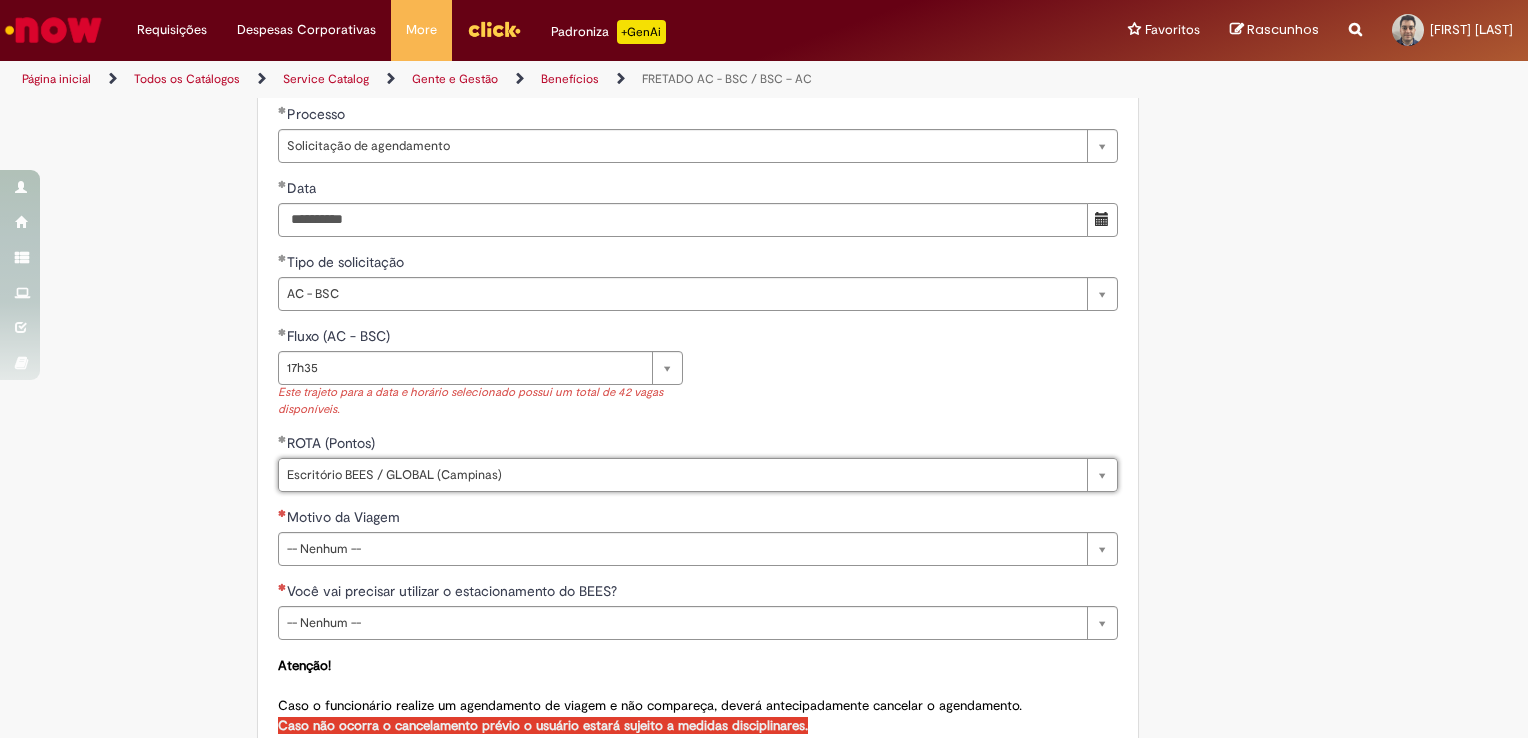 scroll, scrollTop: 0, scrollLeft: 130, axis: horizontal 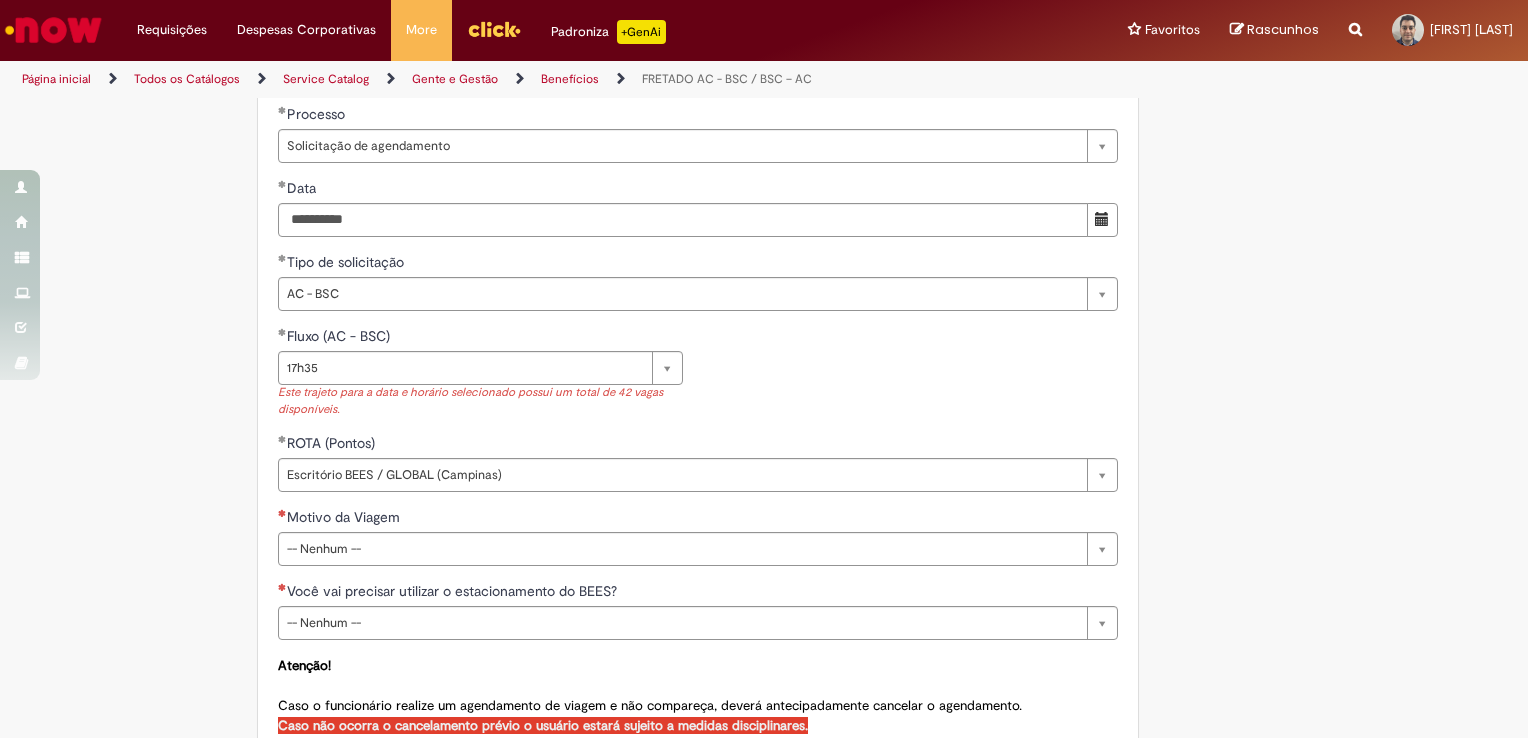 click on "Motivo da Viagem" at bounding box center (345, 517) 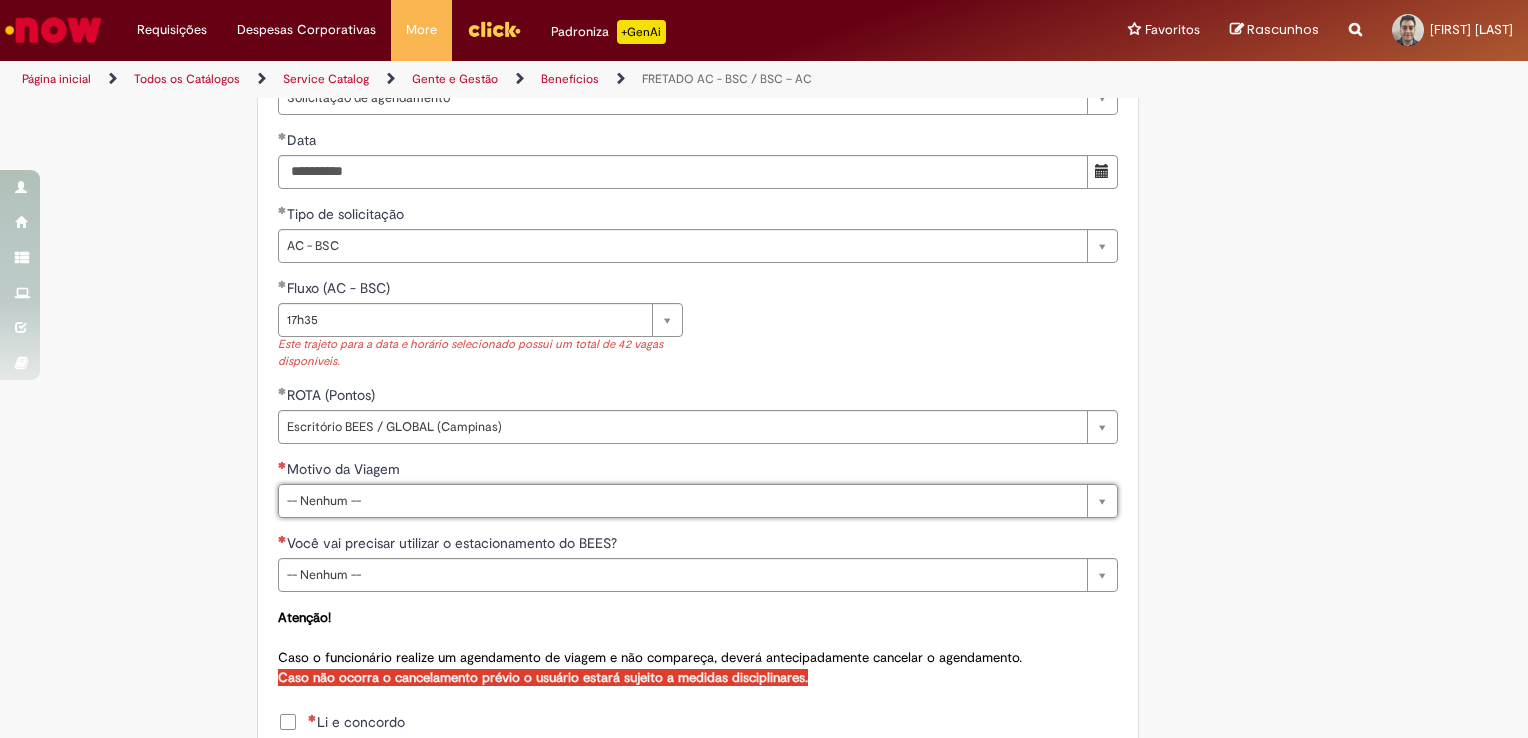 scroll, scrollTop: 840, scrollLeft: 0, axis: vertical 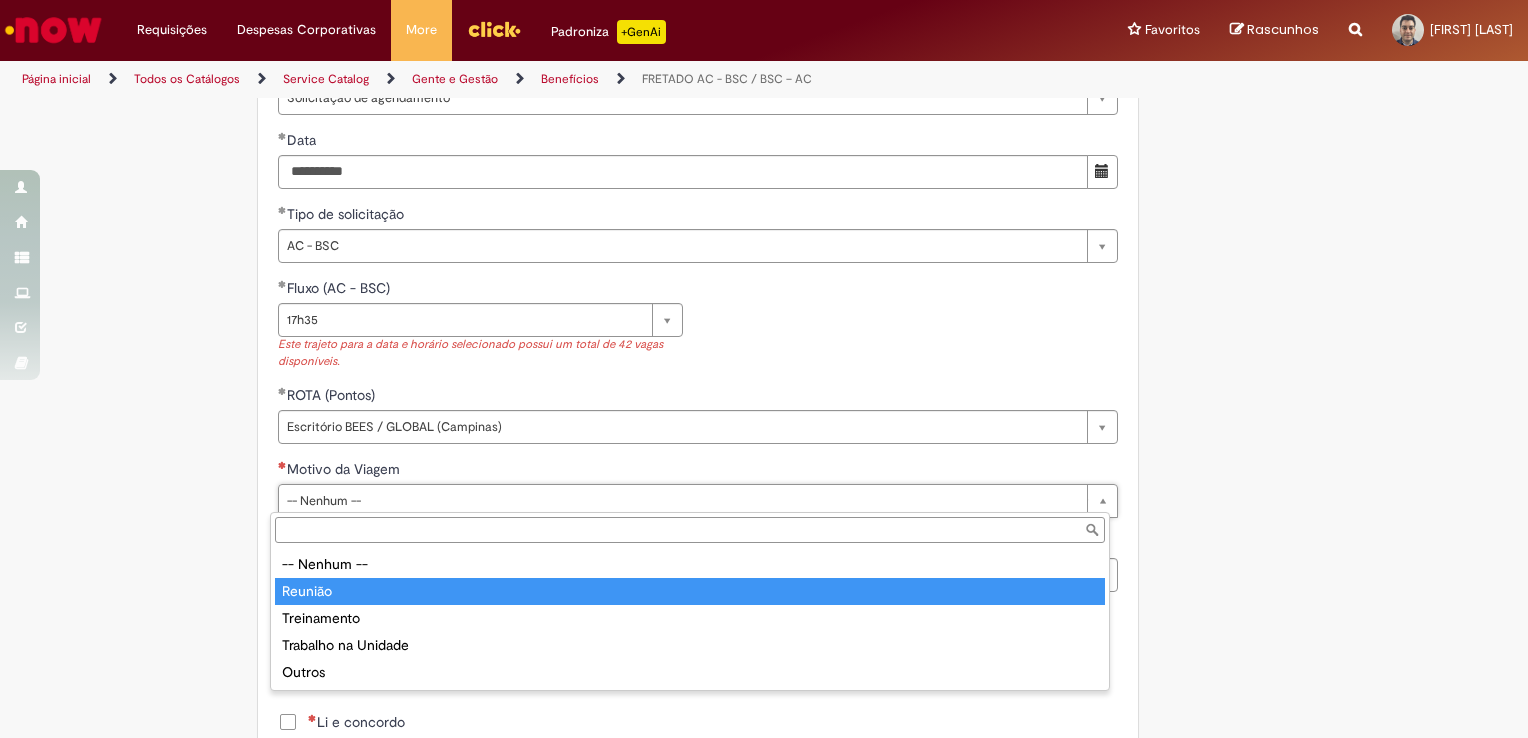 type on "*******" 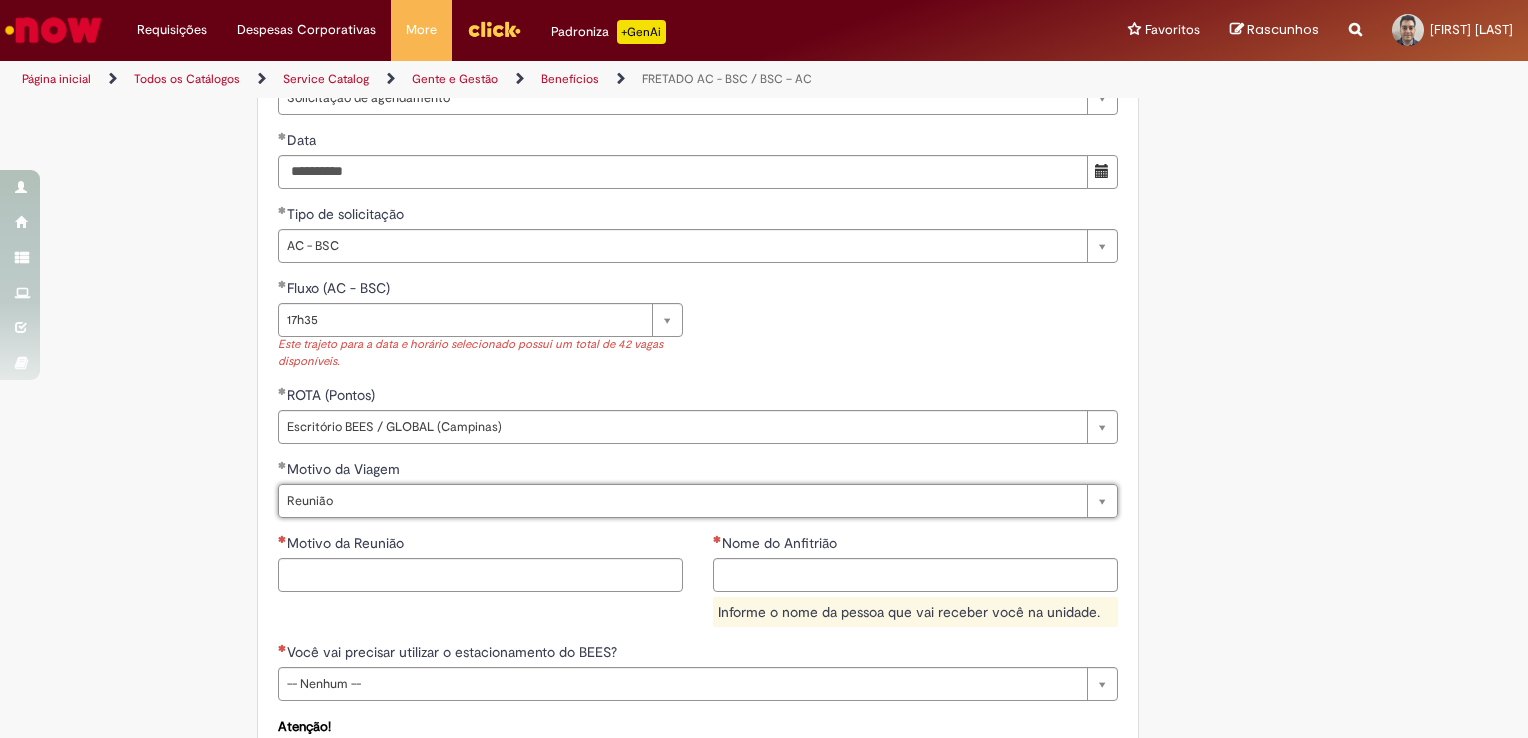 scroll, scrollTop: 916, scrollLeft: 0, axis: vertical 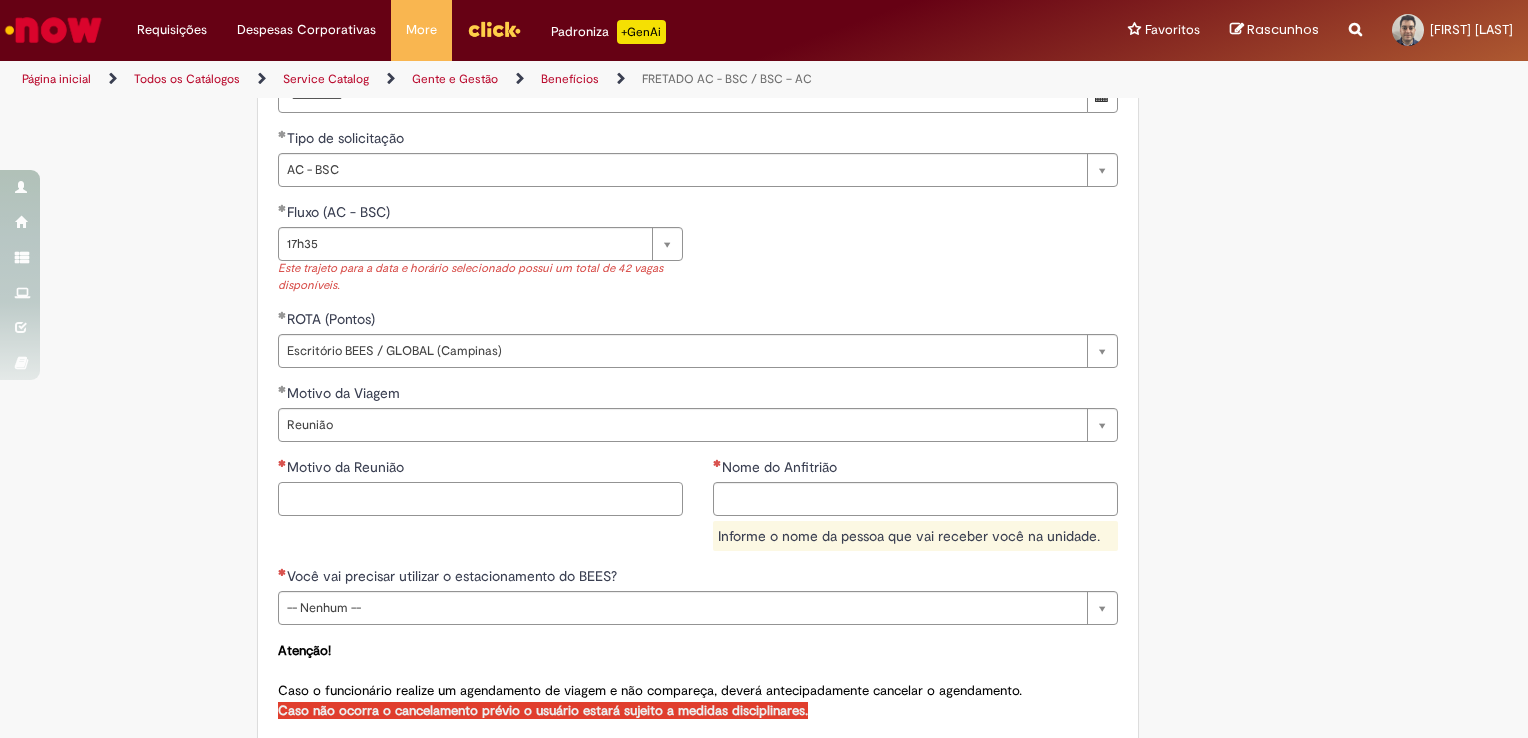 click on "Motivo da Reunião" at bounding box center [480, 499] 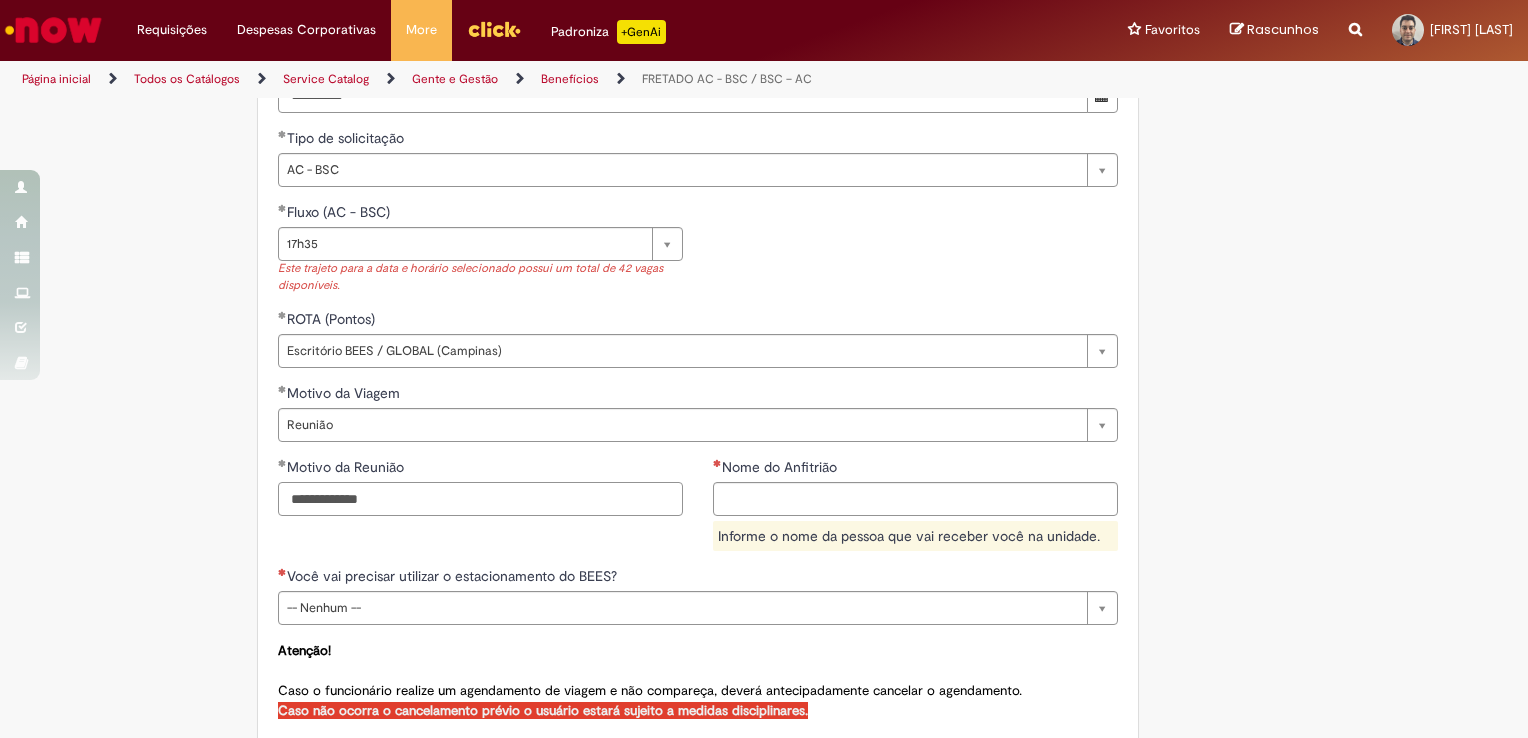 type on "**********" 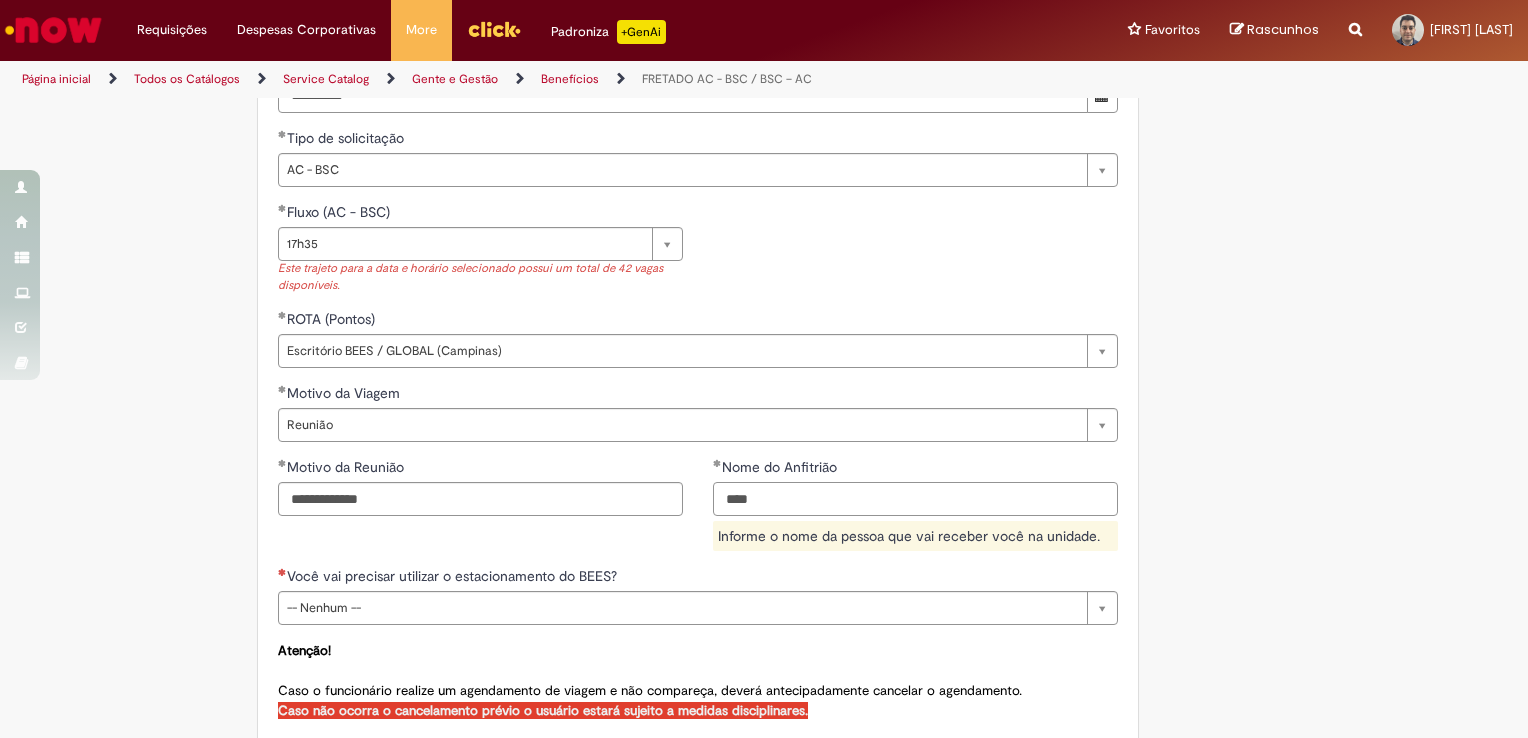 type on "**********" 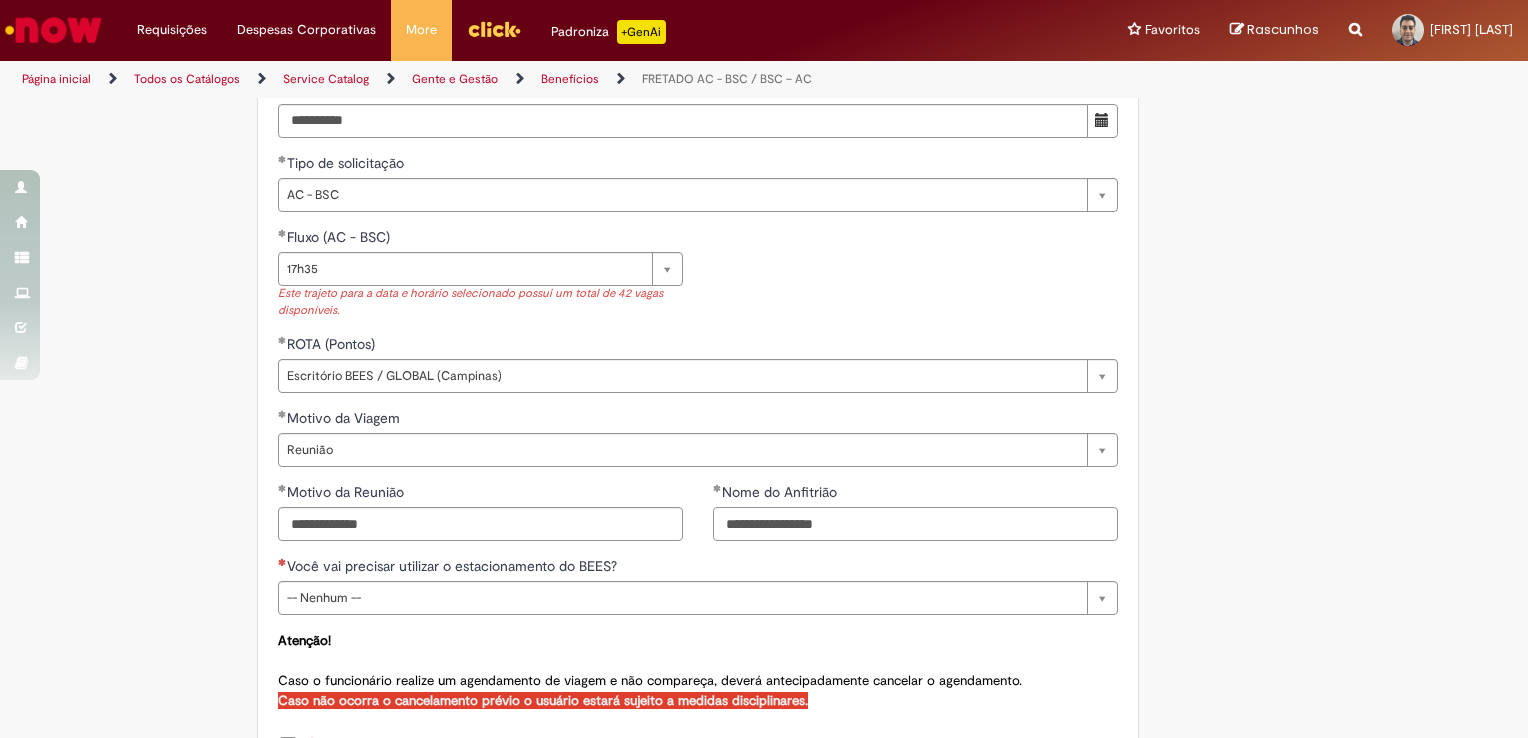 scroll, scrollTop: 888, scrollLeft: 0, axis: vertical 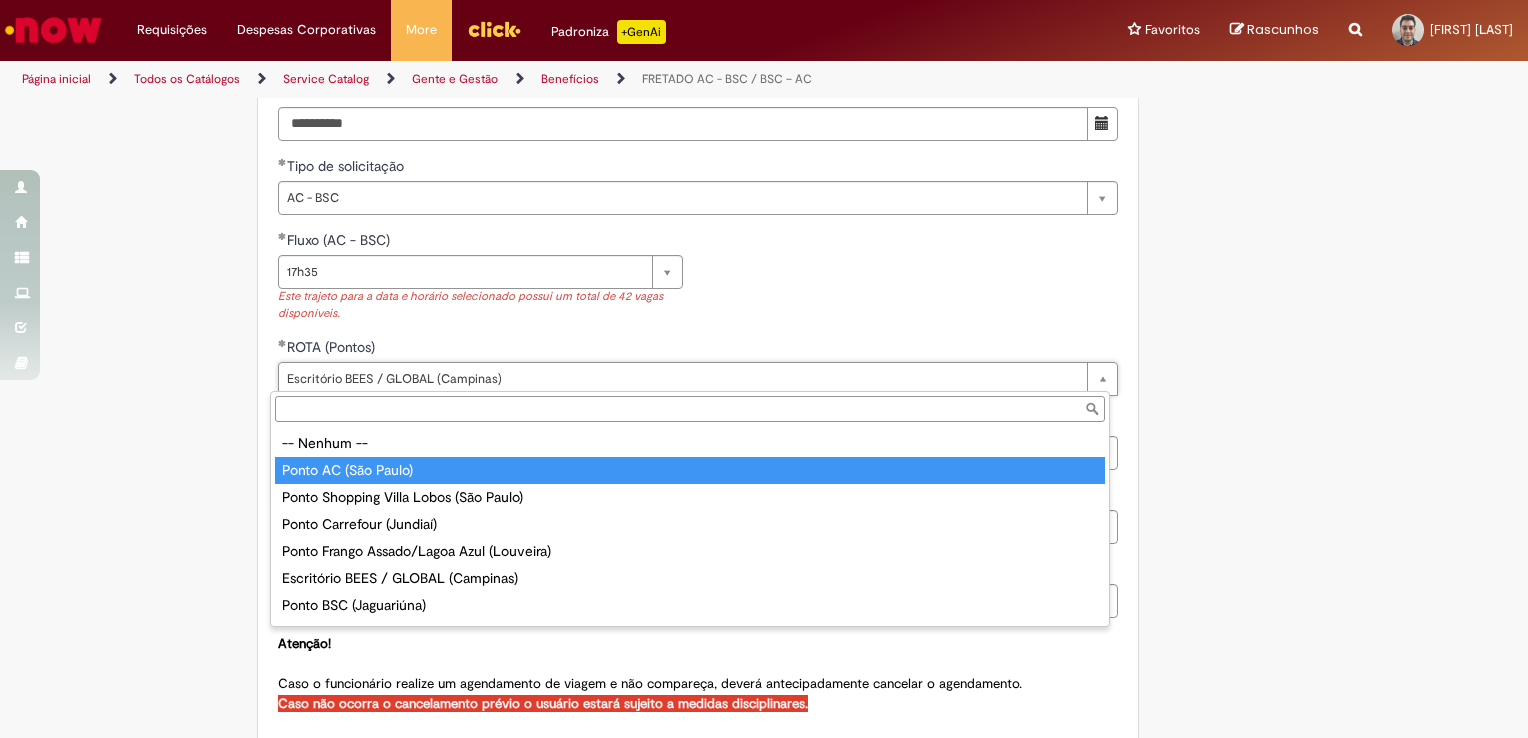 type on "**********" 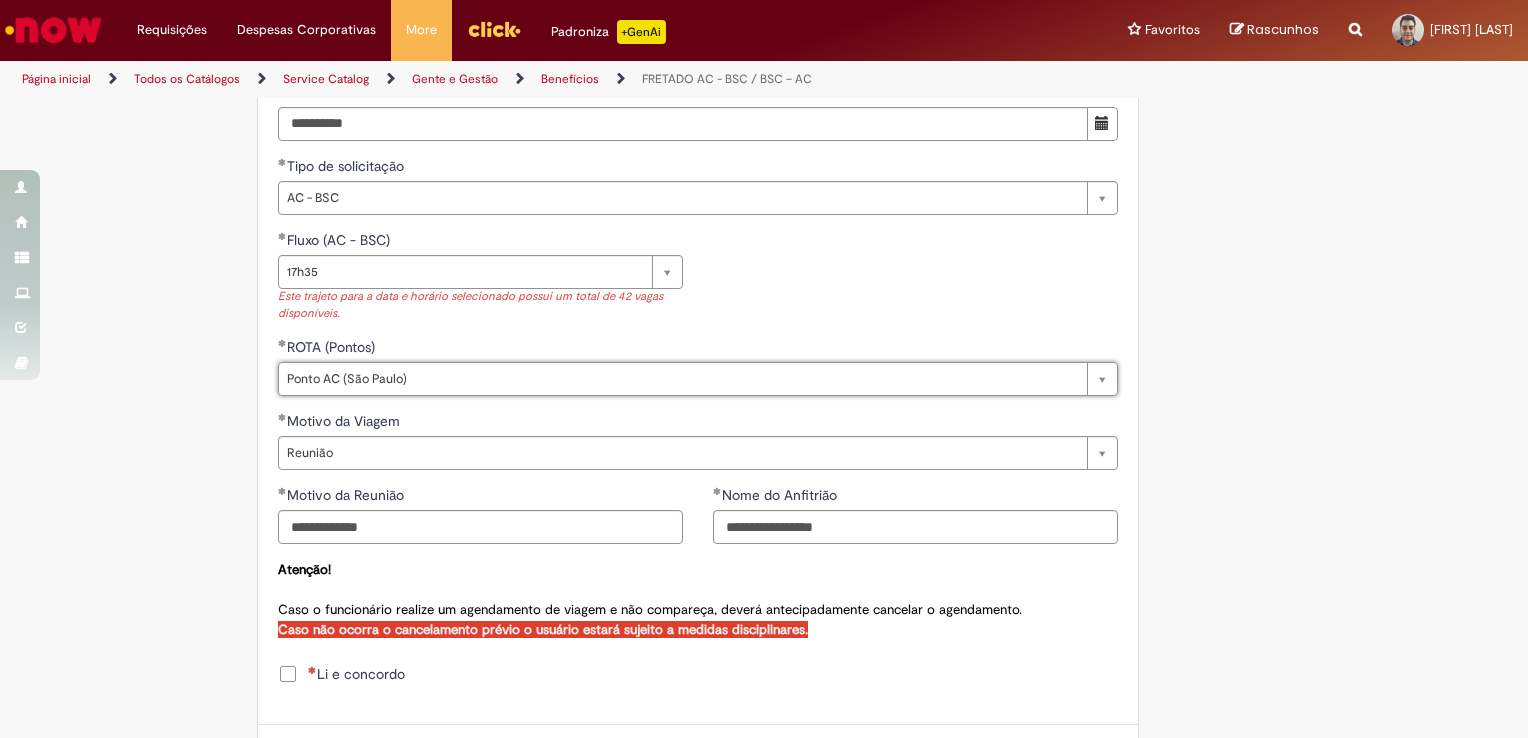 scroll, scrollTop: 0, scrollLeft: 0, axis: both 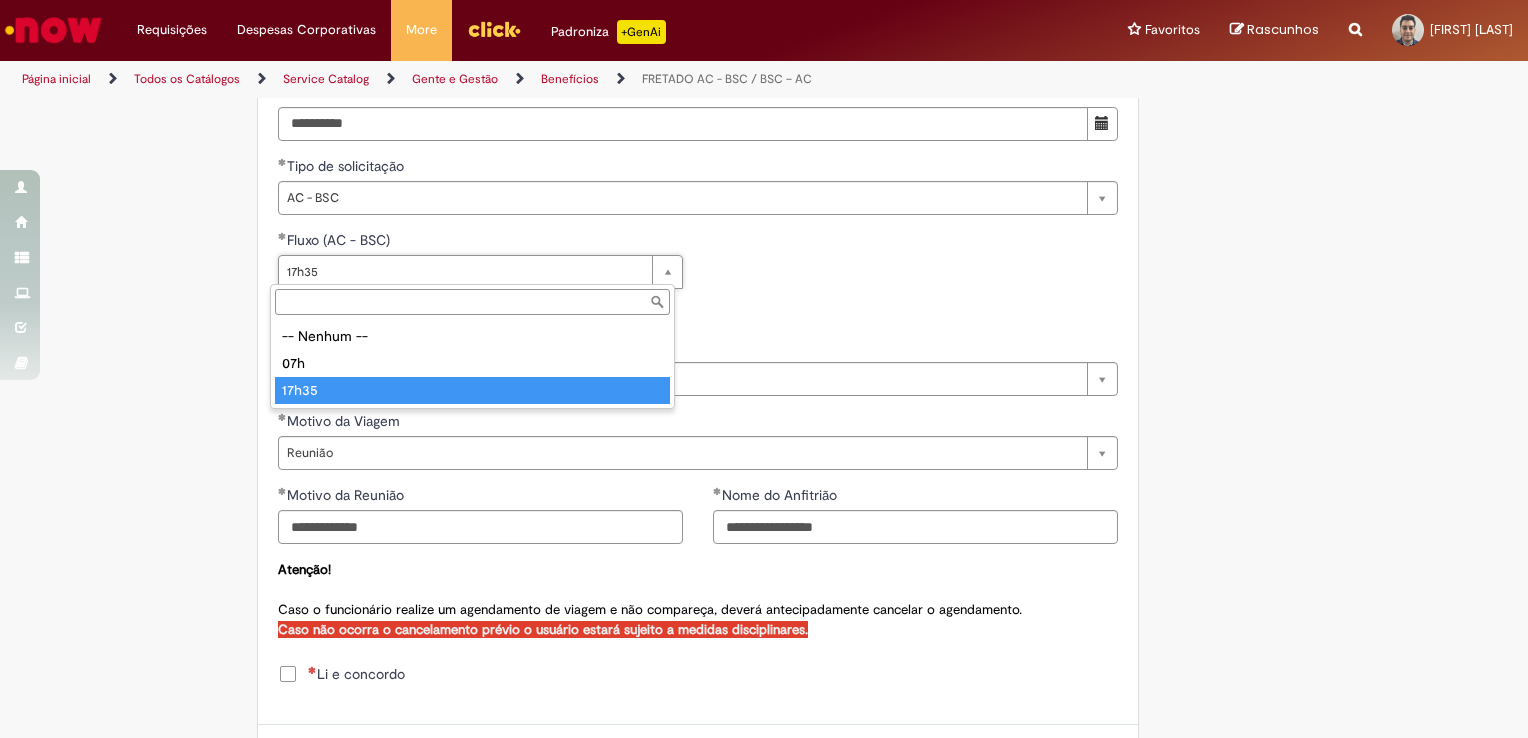 type on "*****" 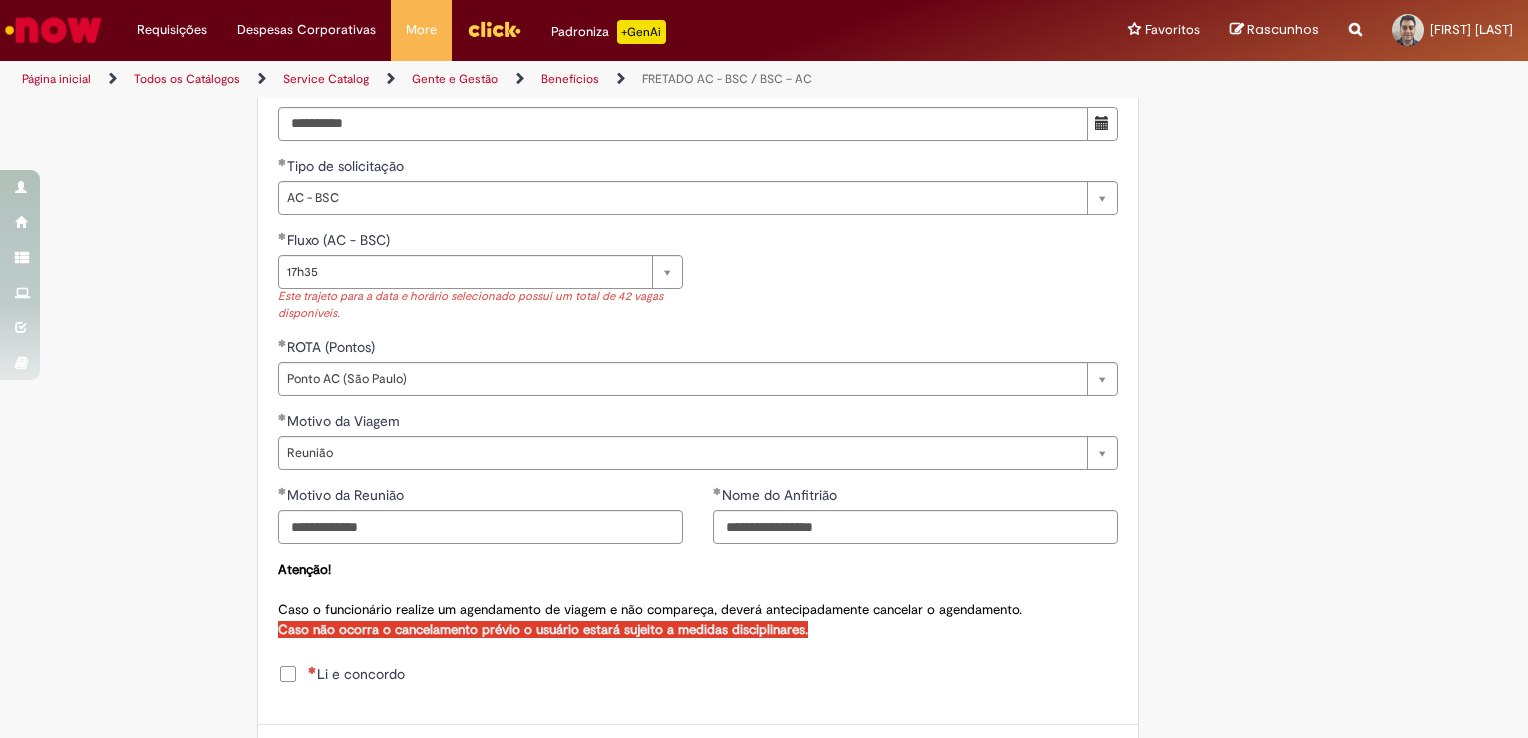 scroll, scrollTop: 0, scrollLeft: 0, axis: both 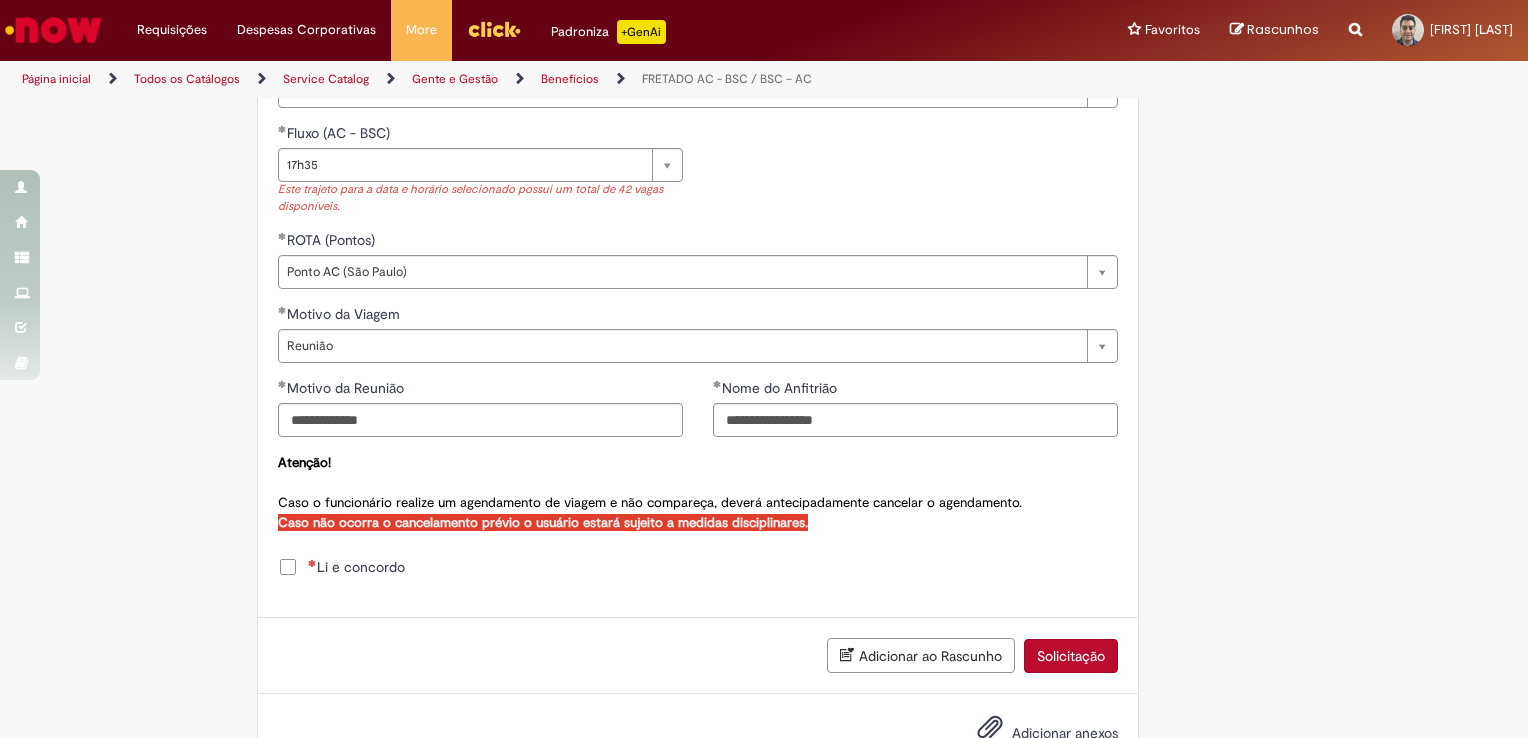 click on "Li e concordo" at bounding box center (356, 567) 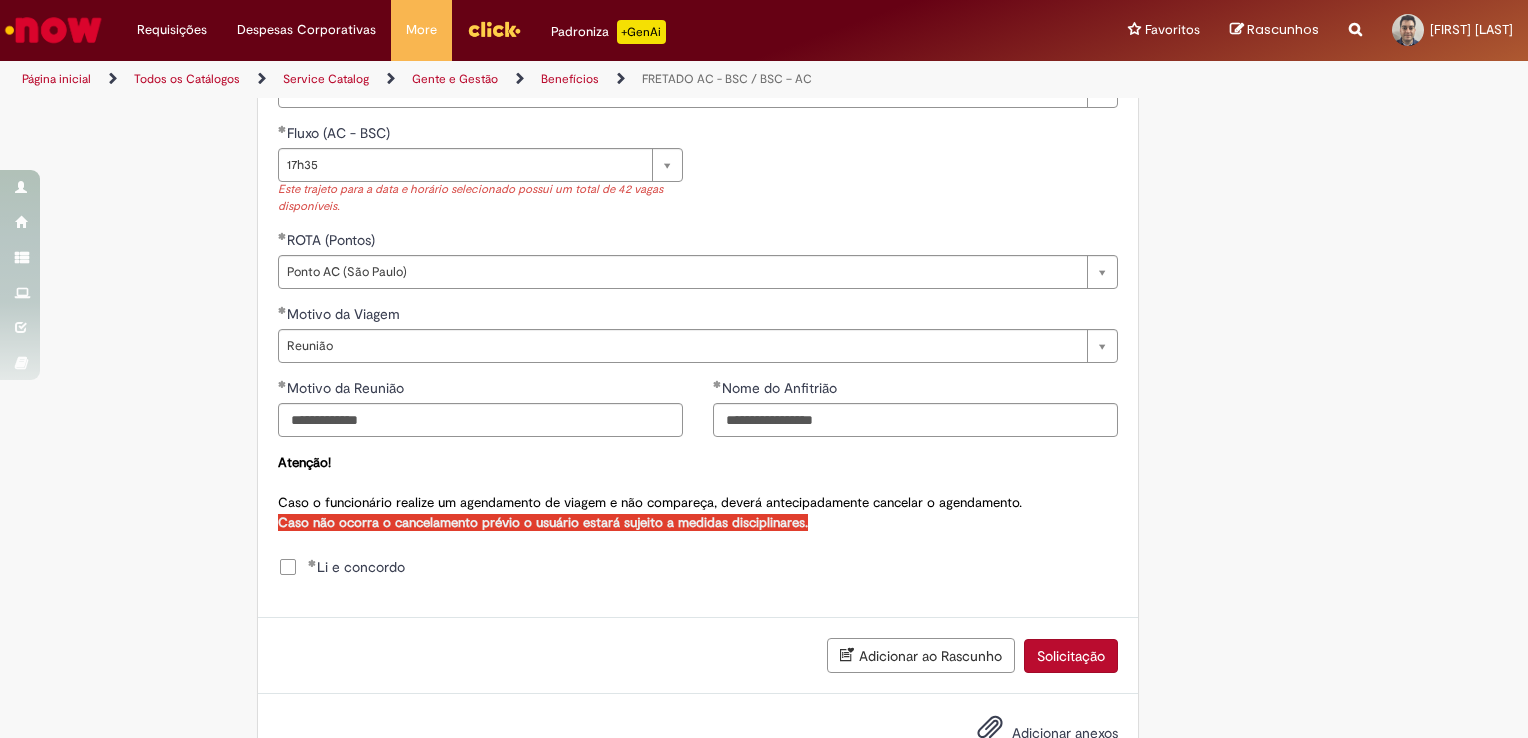 scroll, scrollTop: 1056, scrollLeft: 0, axis: vertical 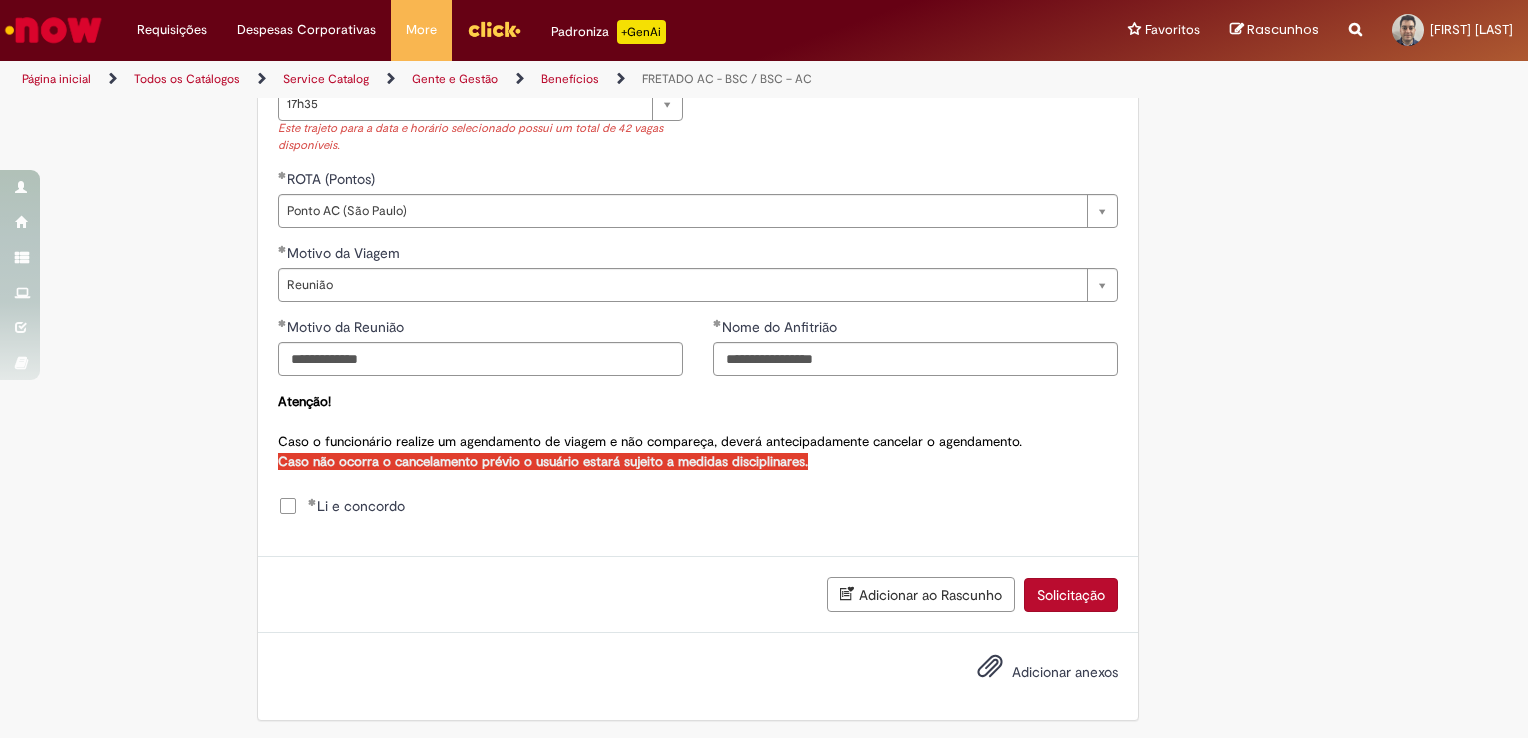 click on "Solicitação" at bounding box center [1071, 595] 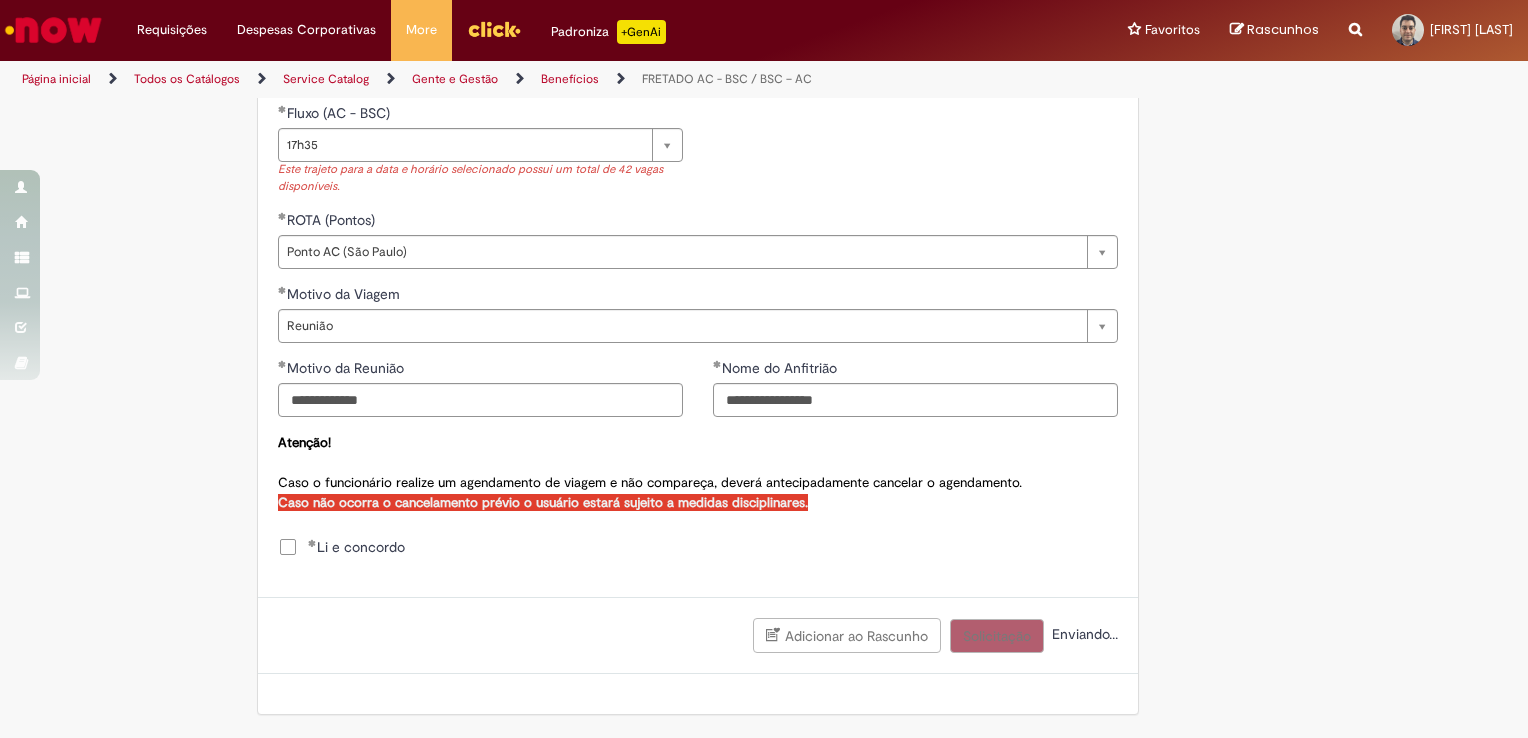 scroll, scrollTop: 1011, scrollLeft: 0, axis: vertical 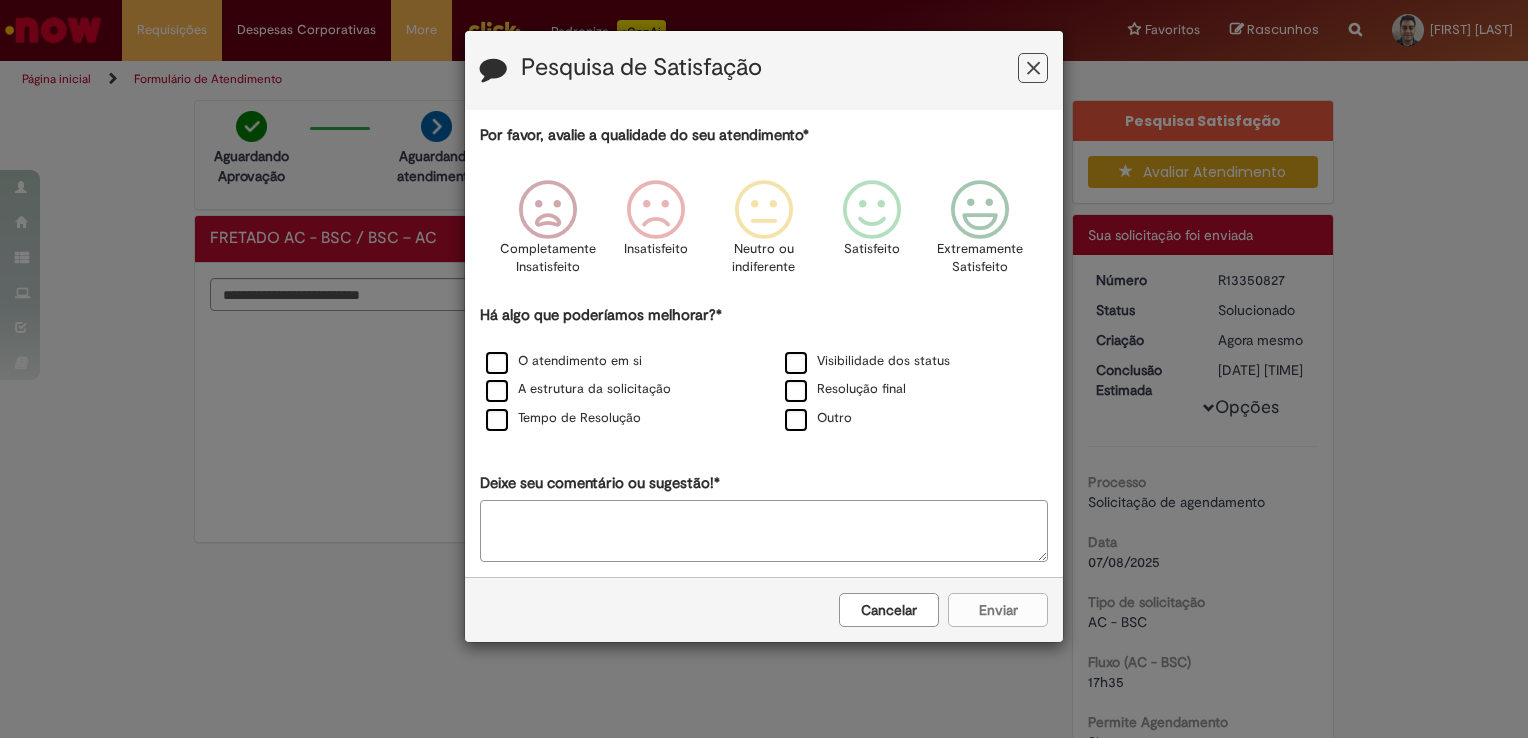 click at bounding box center (1033, 68) 